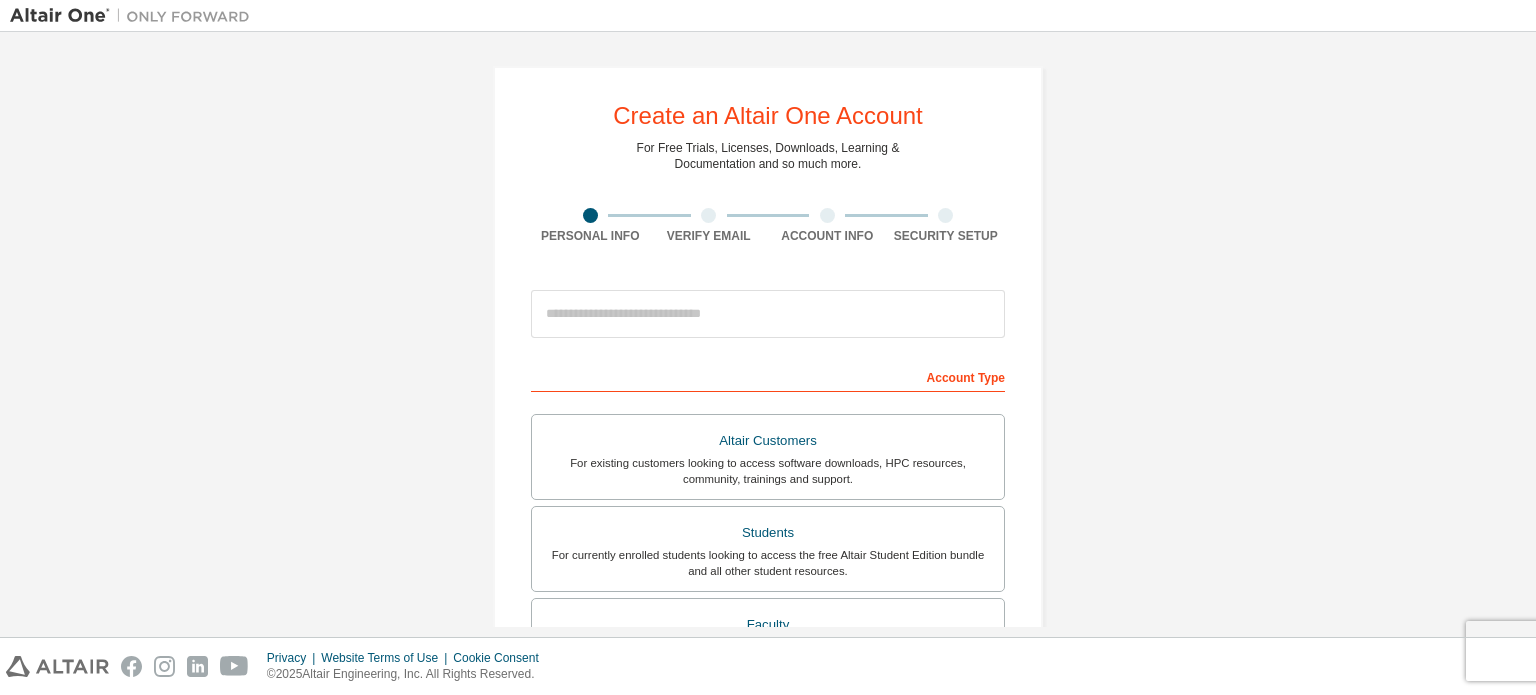 scroll, scrollTop: 0, scrollLeft: 0, axis: both 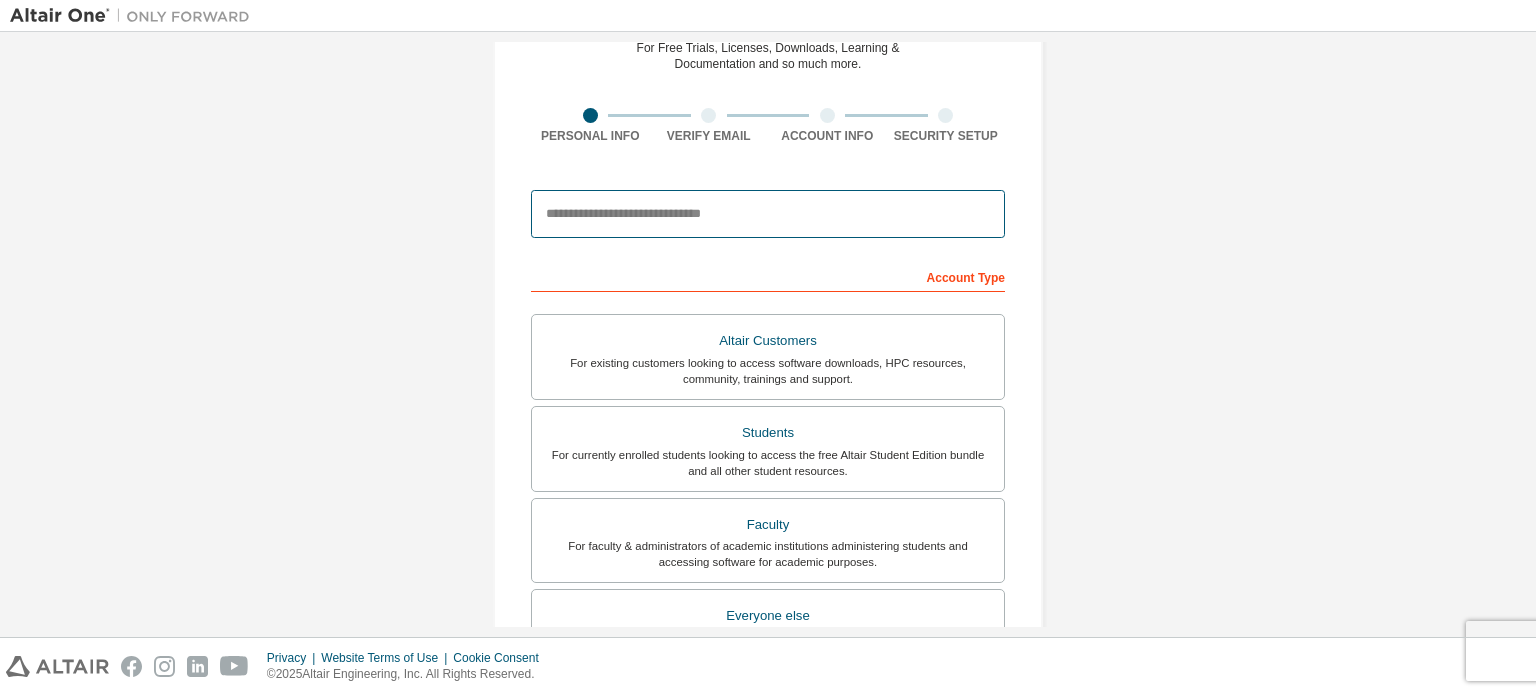 click at bounding box center (768, 214) 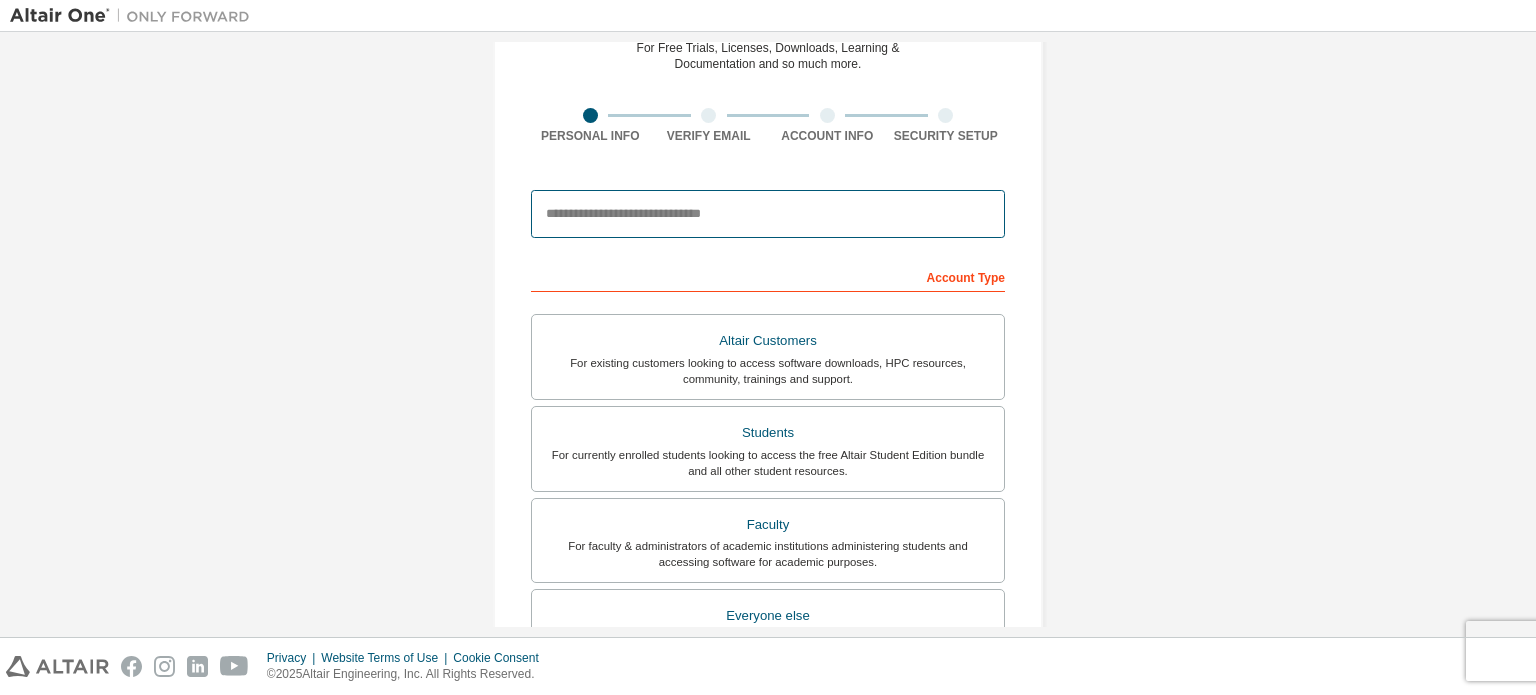 type on "**********" 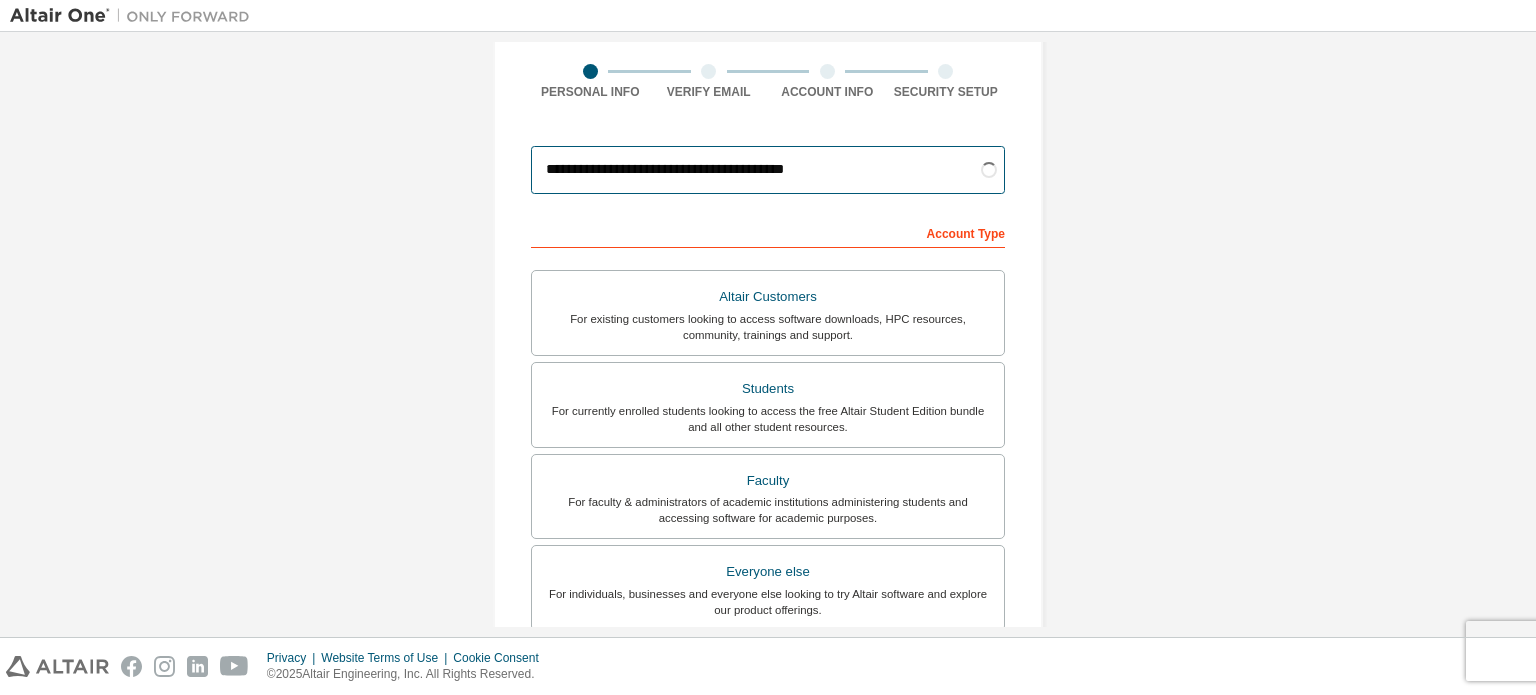 scroll, scrollTop: 200, scrollLeft: 0, axis: vertical 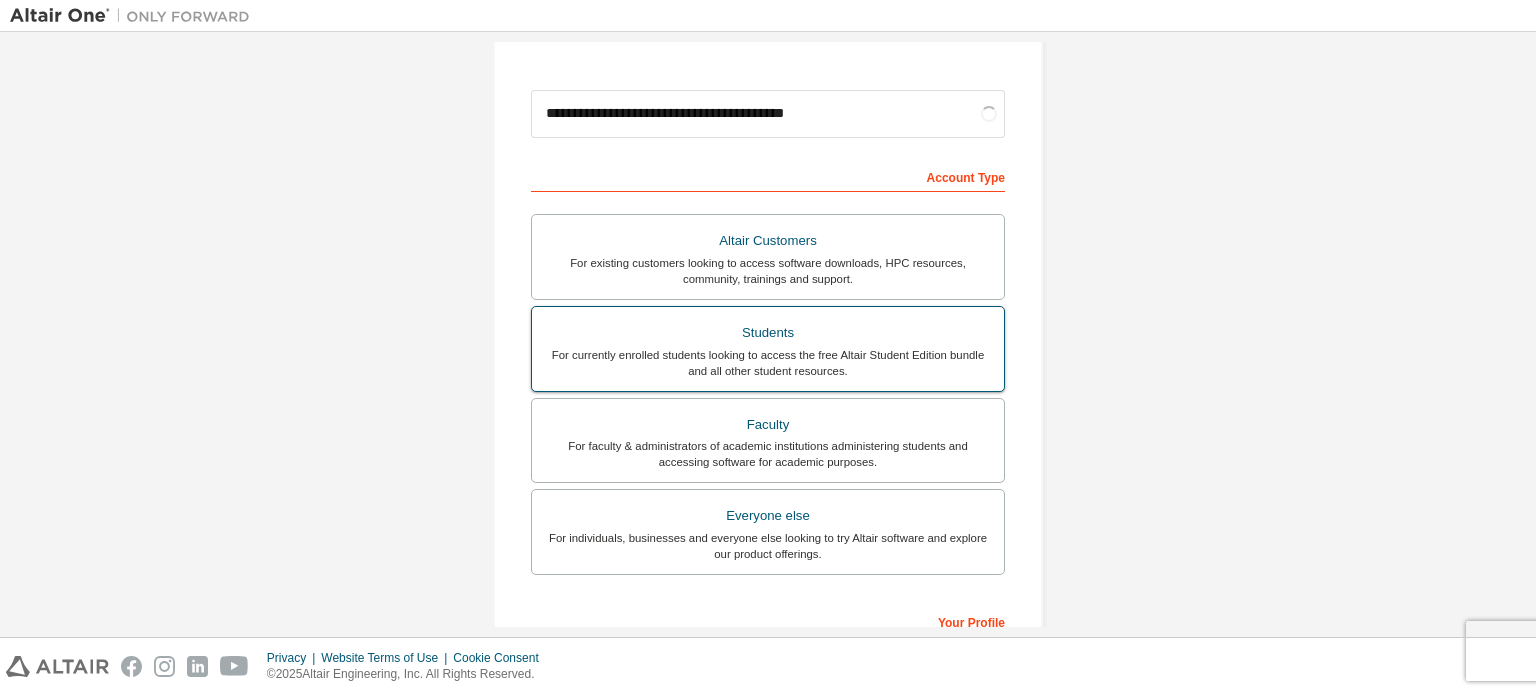click on "Students For currently enrolled students looking to access the free Altair Student Edition bundle and all other student resources." at bounding box center (768, 349) 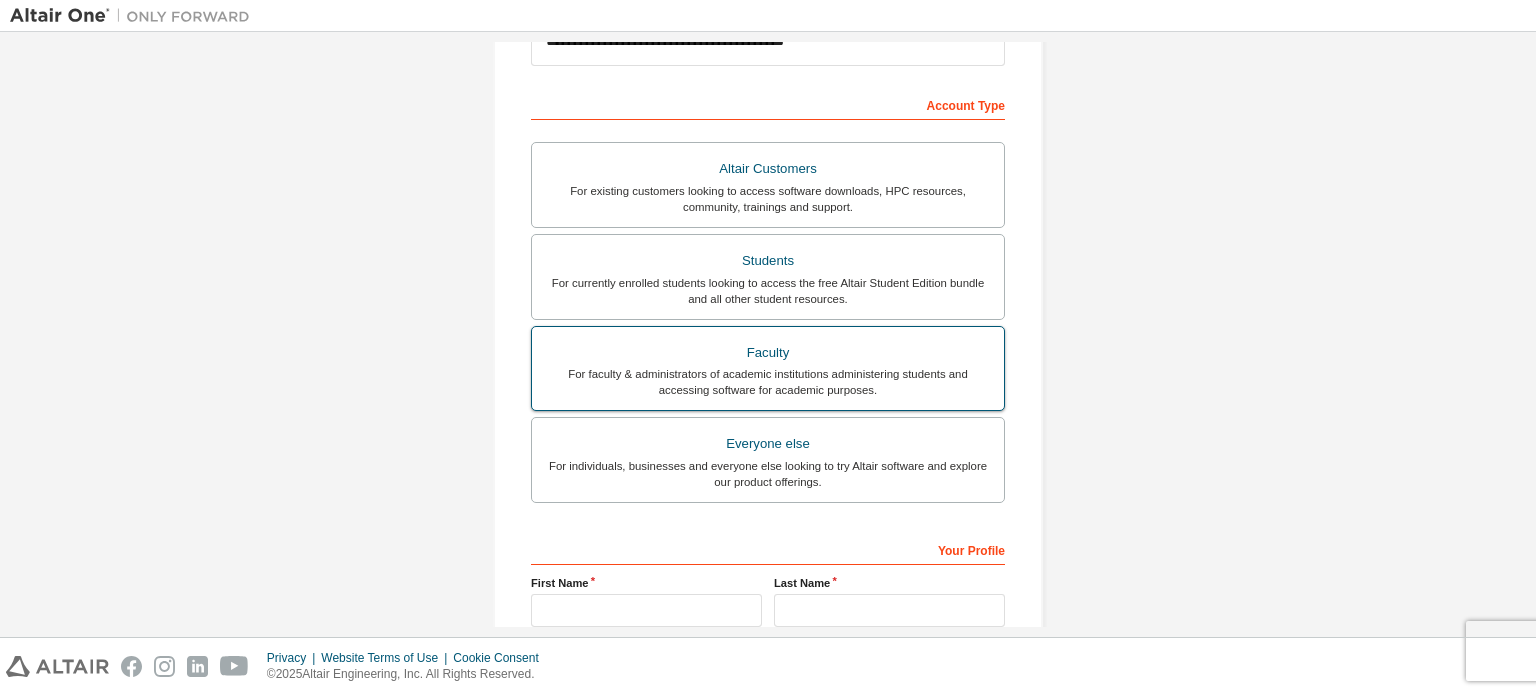 scroll, scrollTop: 469, scrollLeft: 0, axis: vertical 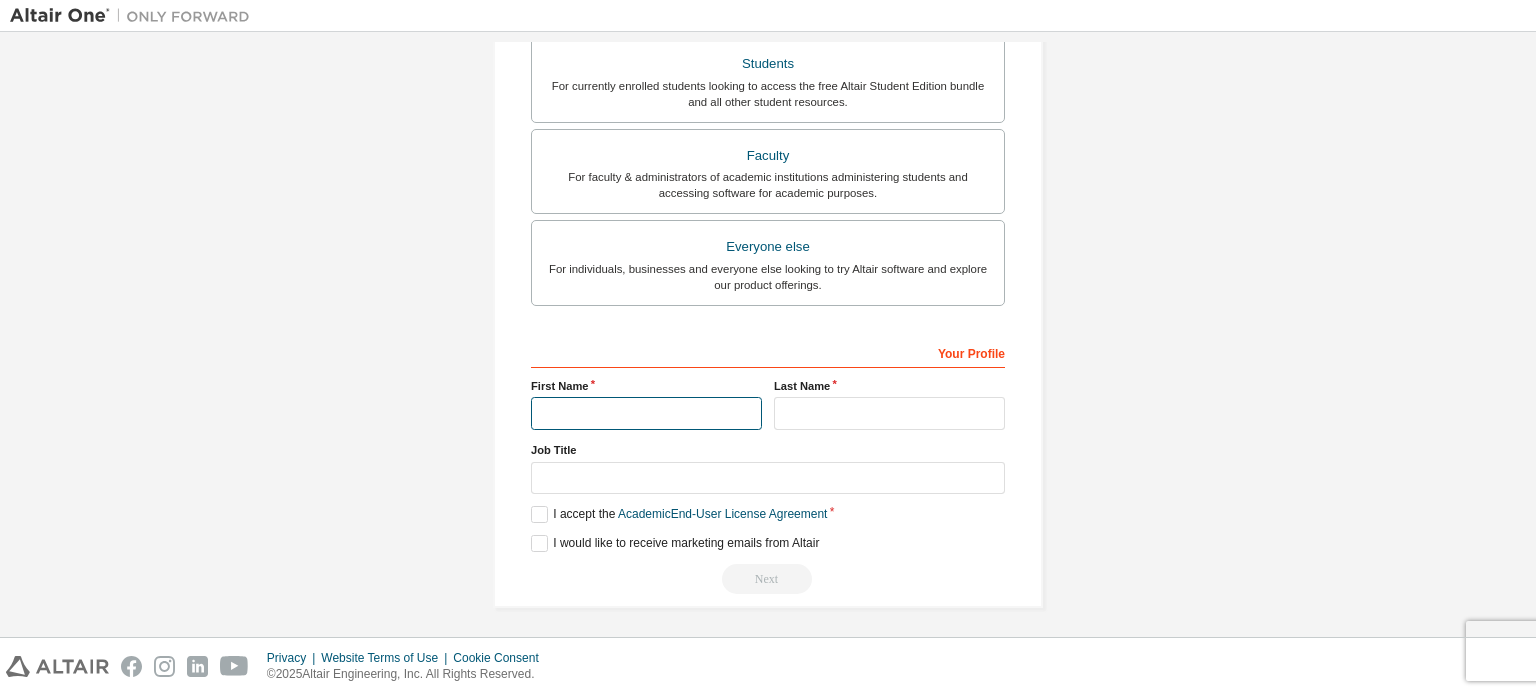 click at bounding box center [646, 413] 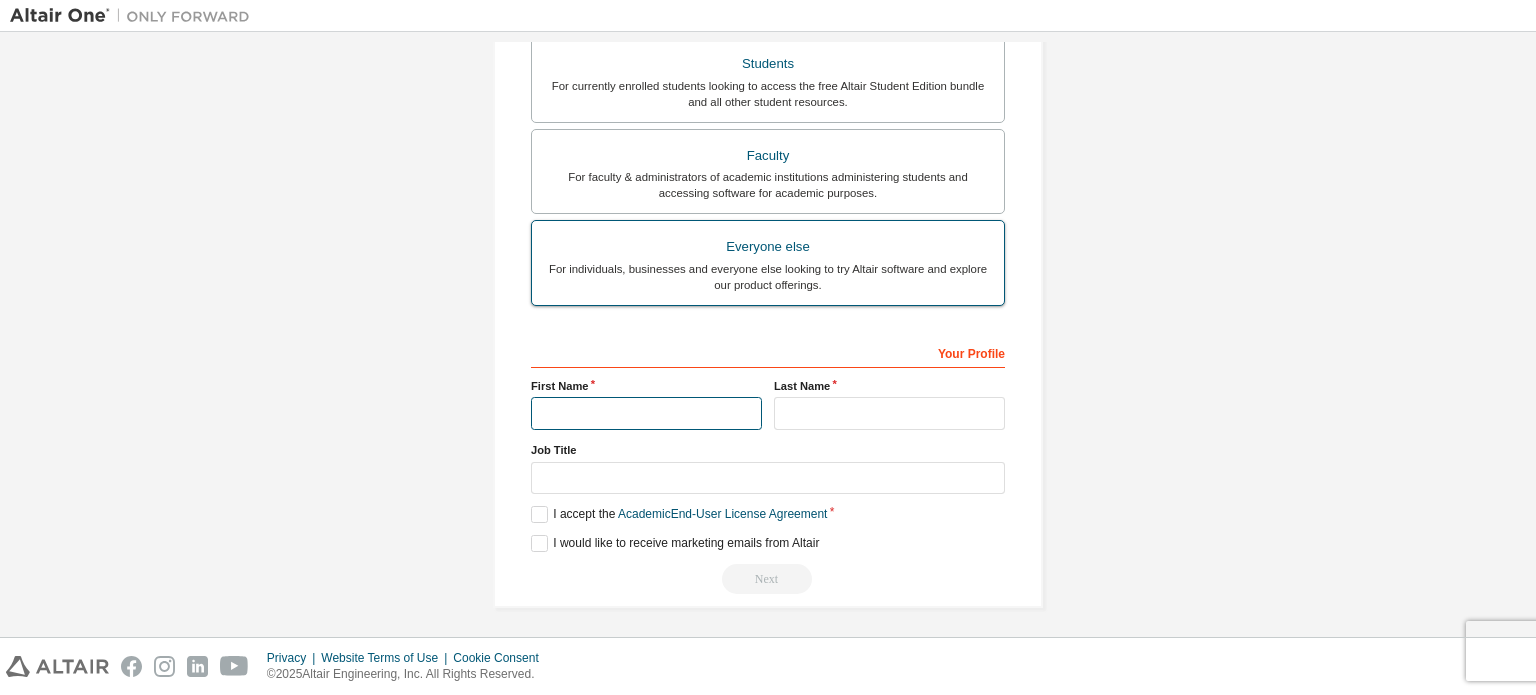 scroll, scrollTop: 0, scrollLeft: 0, axis: both 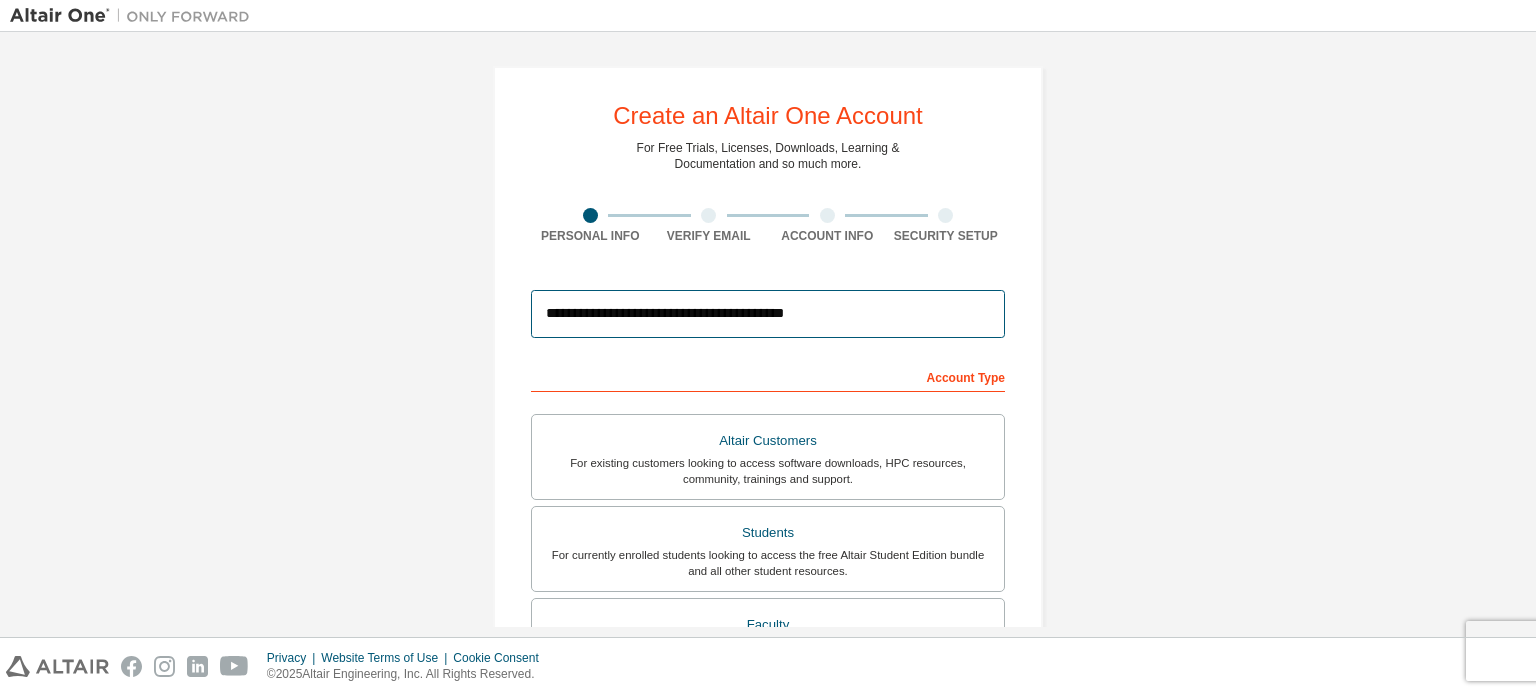 click on "**********" at bounding box center (768, 314) 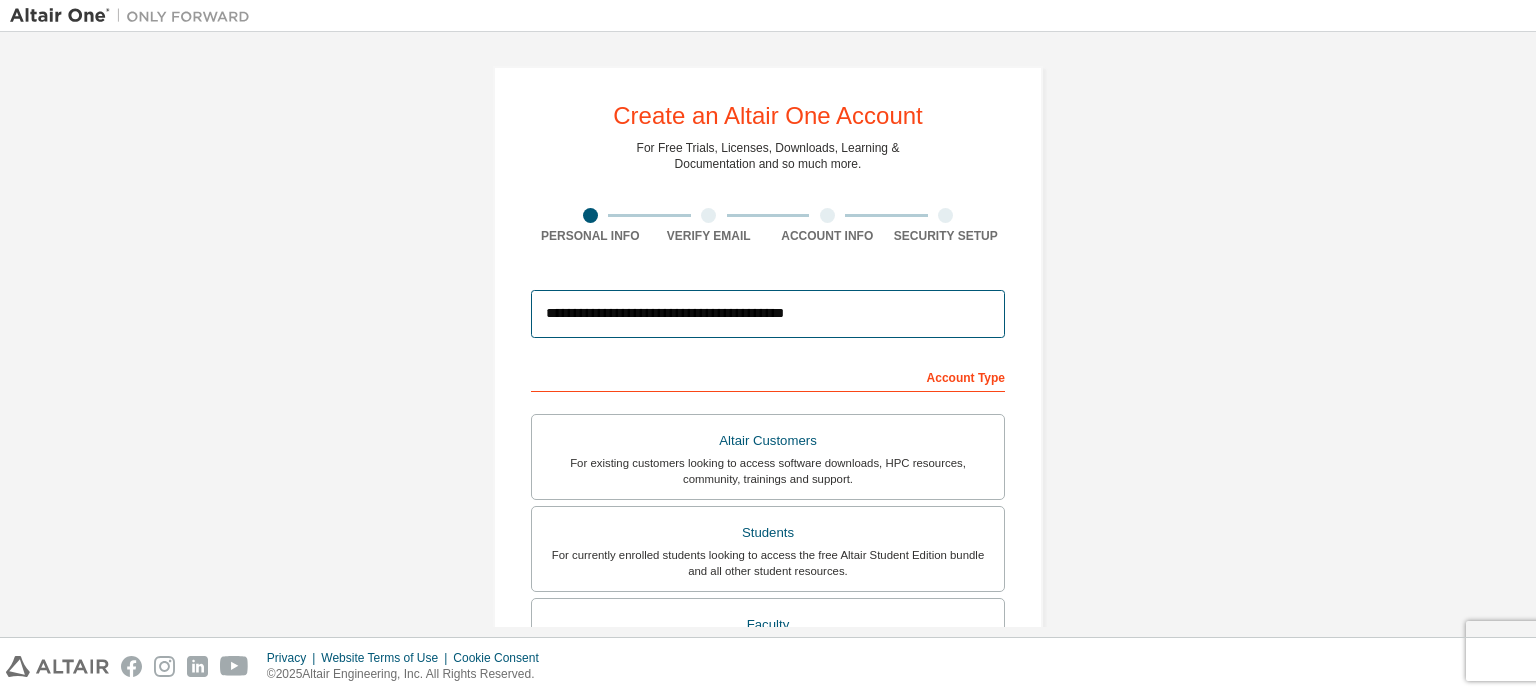 drag, startPoint x: 817, startPoint y: 326, endPoint x: 492, endPoint y: 336, distance: 325.1538 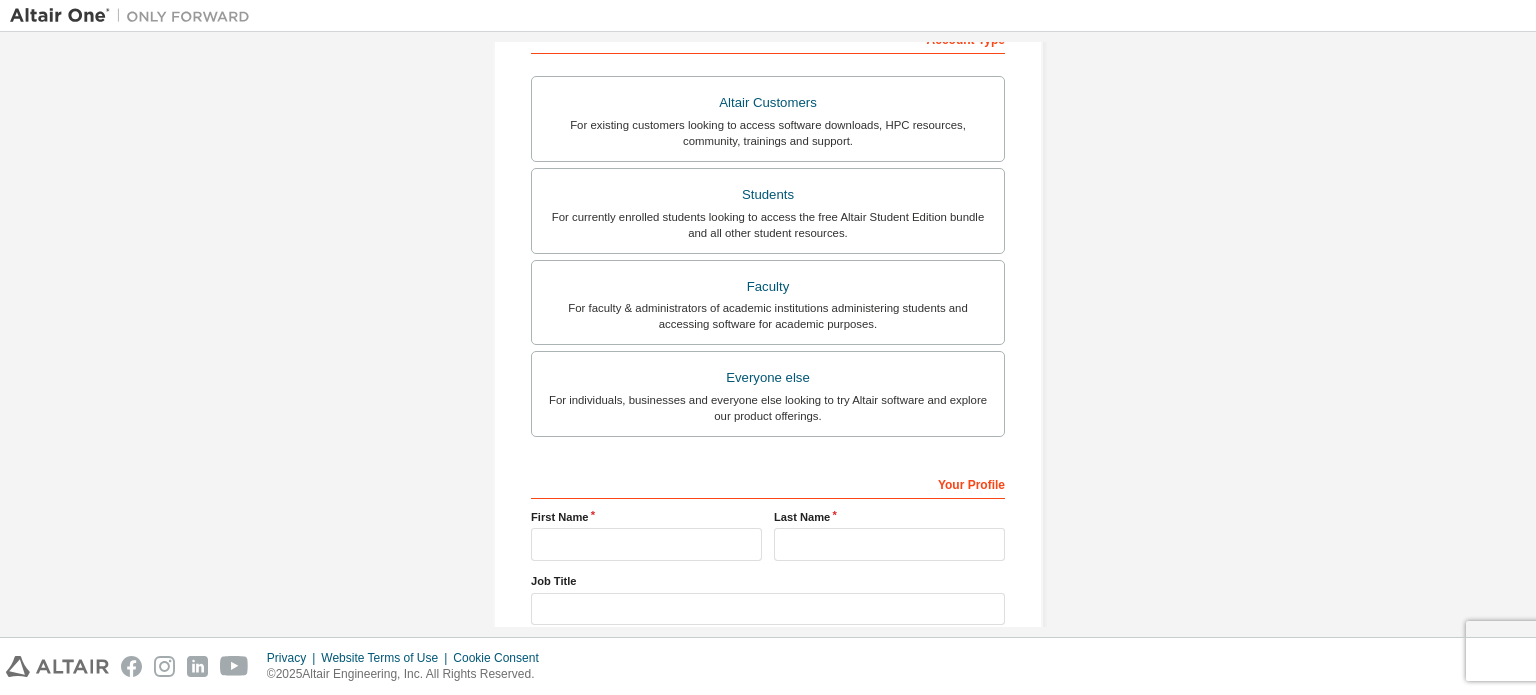 scroll, scrollTop: 469, scrollLeft: 0, axis: vertical 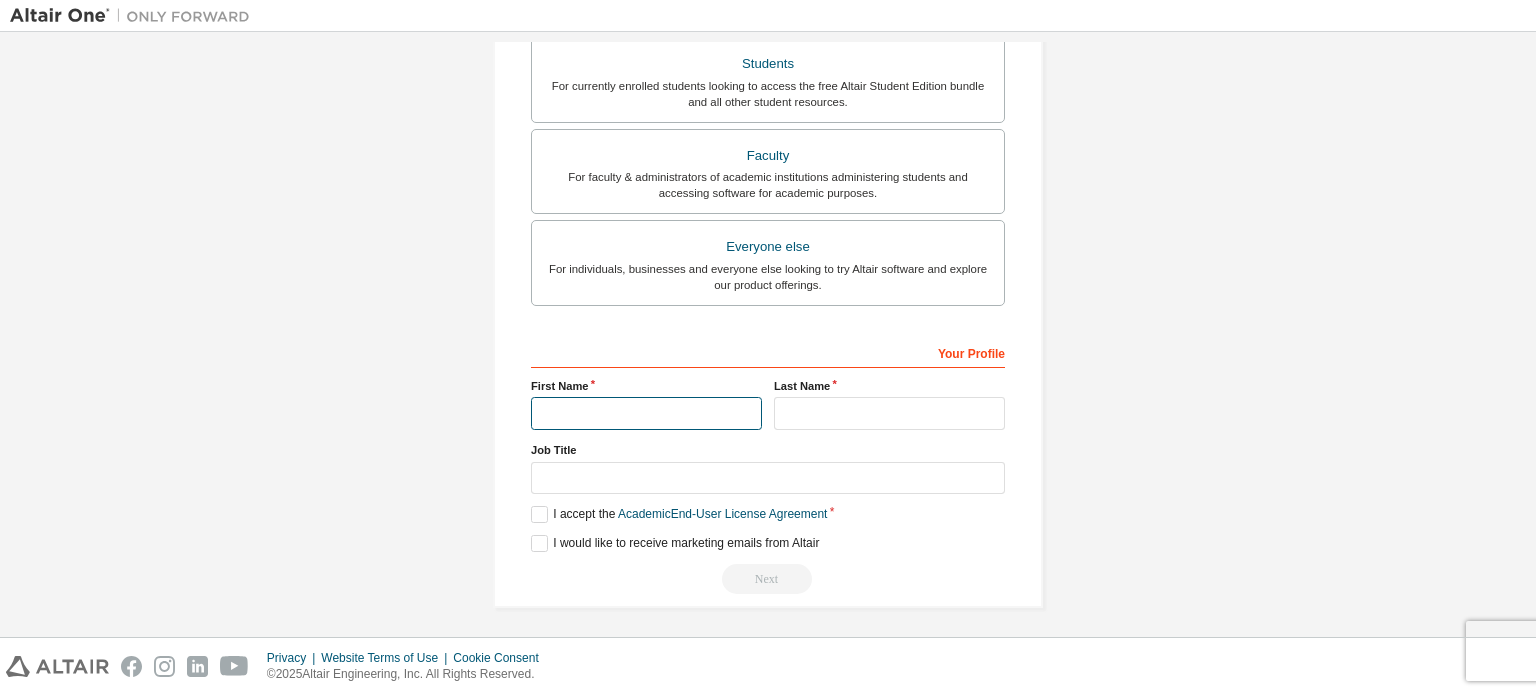 click at bounding box center (646, 413) 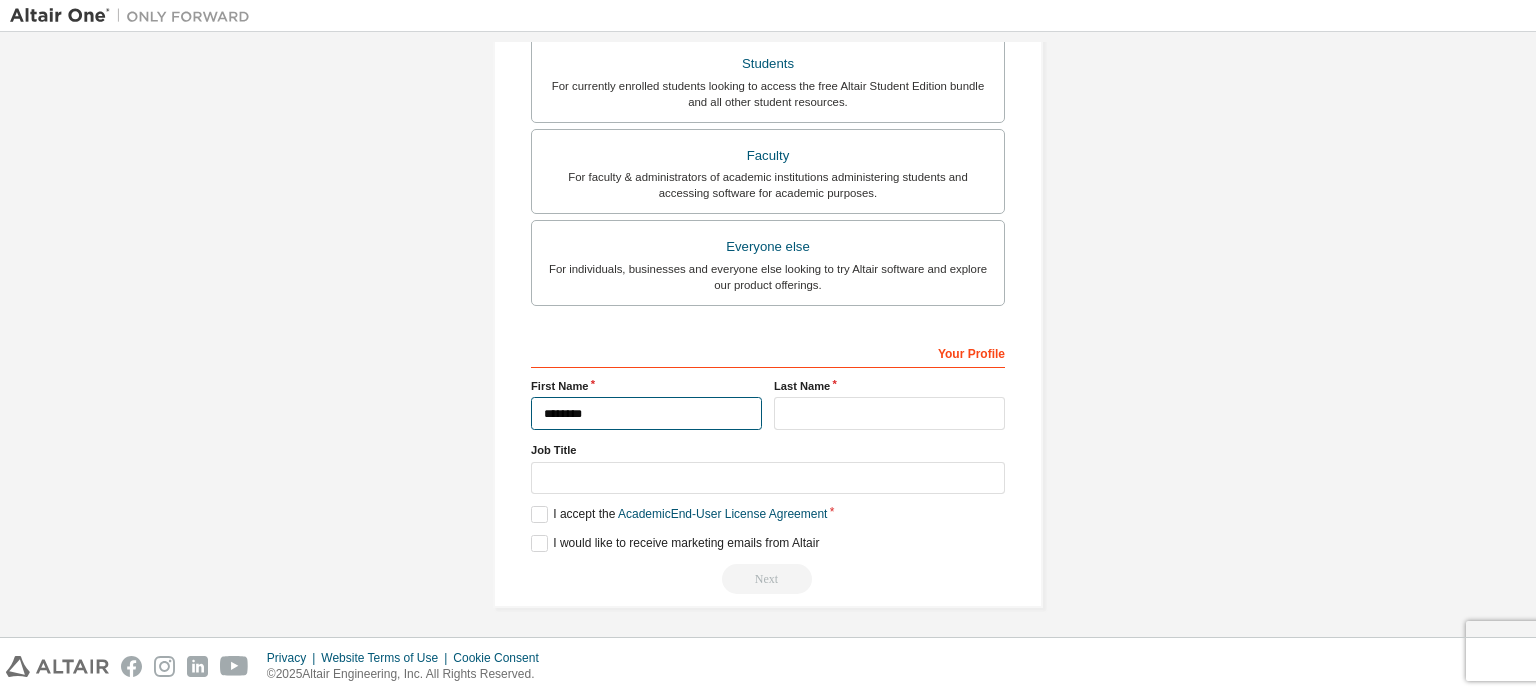 click on "********" at bounding box center [646, 413] 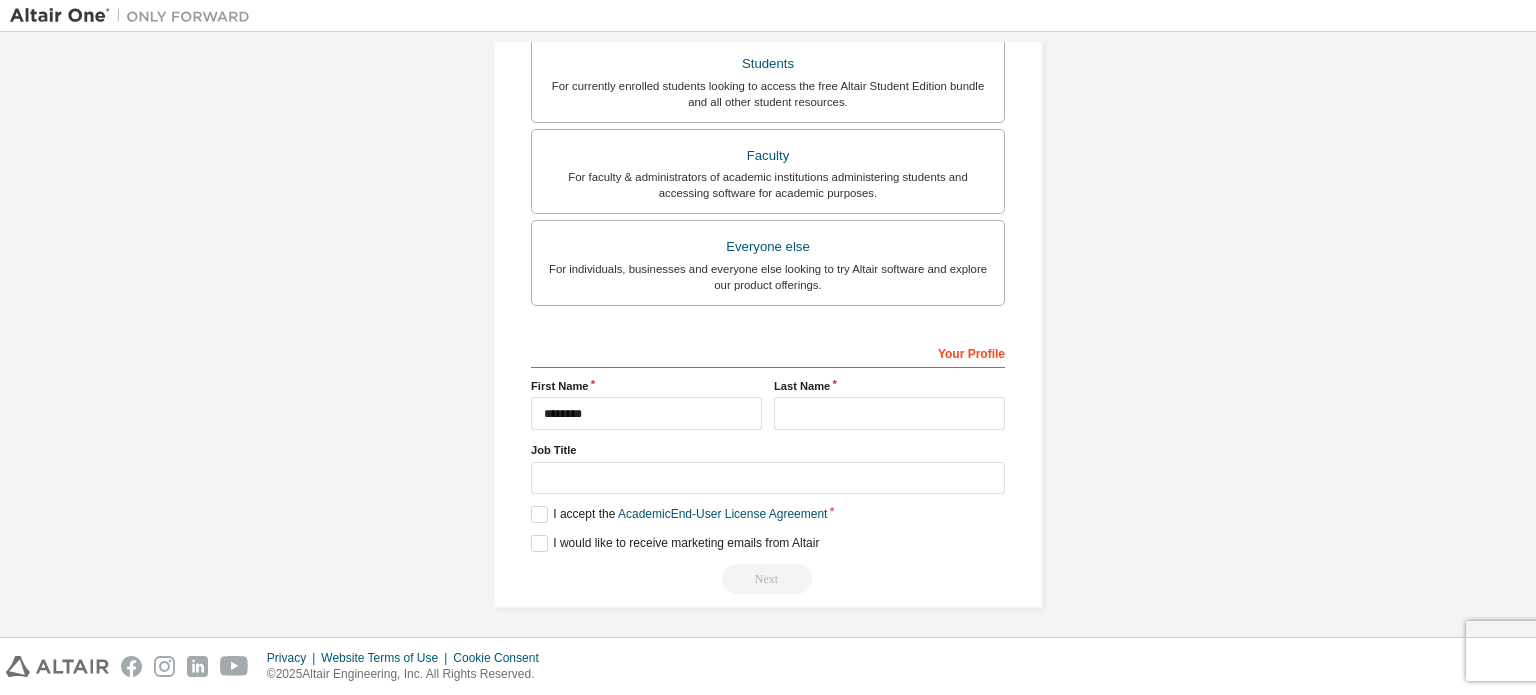 click on "Last Name" at bounding box center (889, 404) 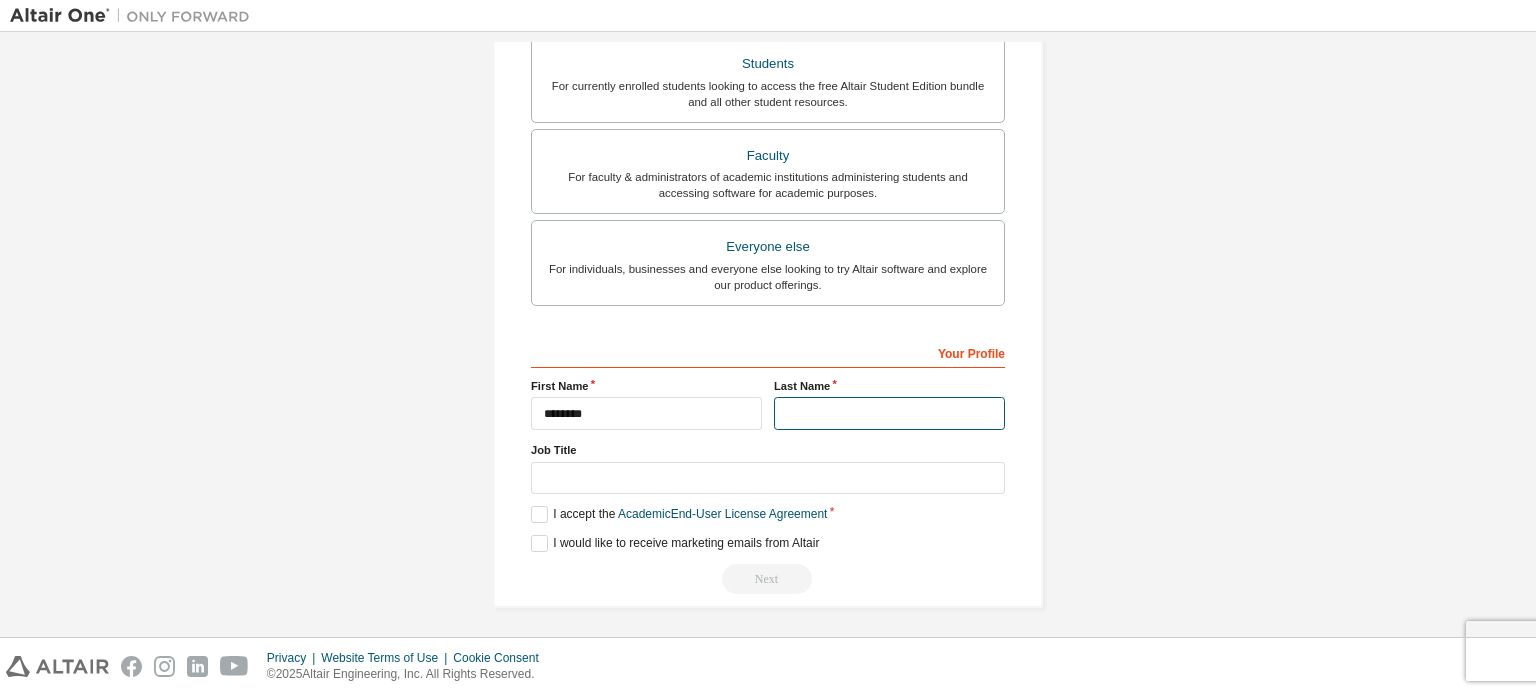 click at bounding box center (889, 413) 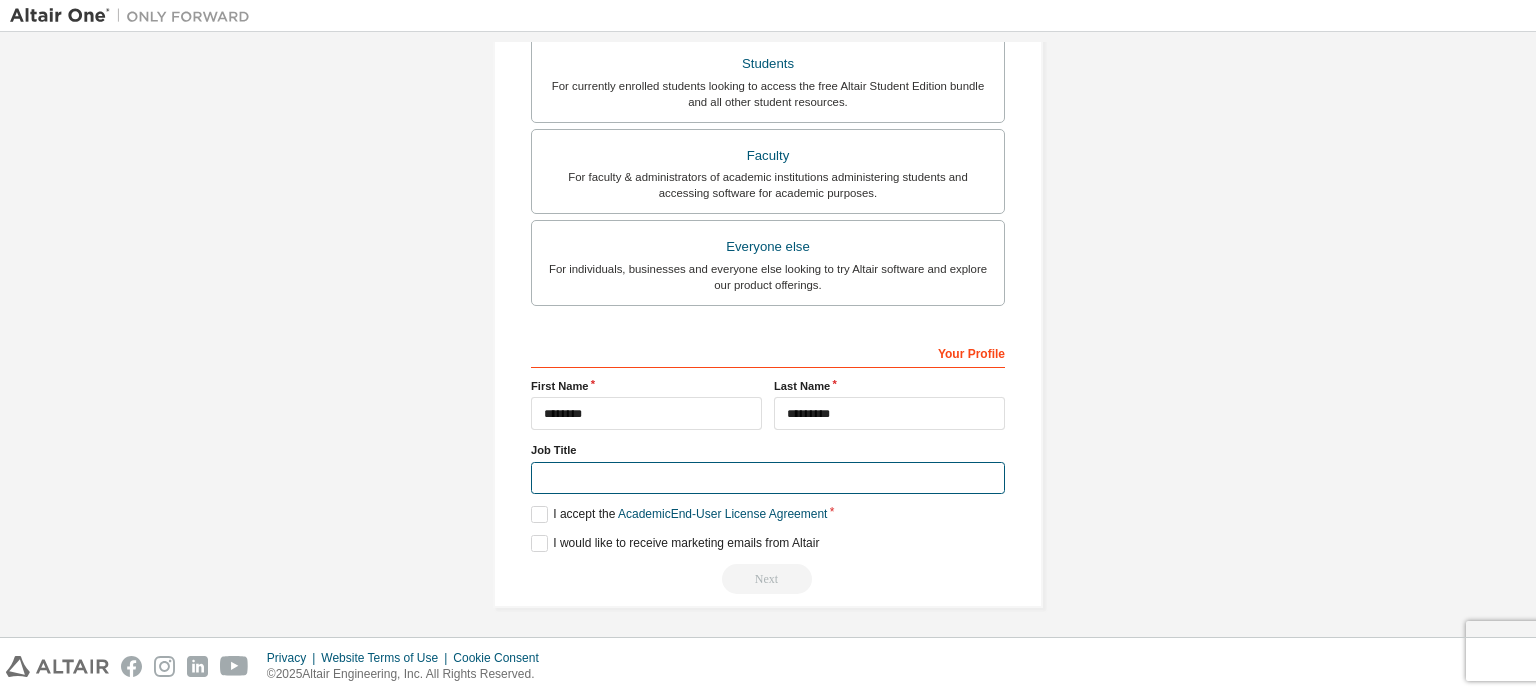 click at bounding box center [768, 478] 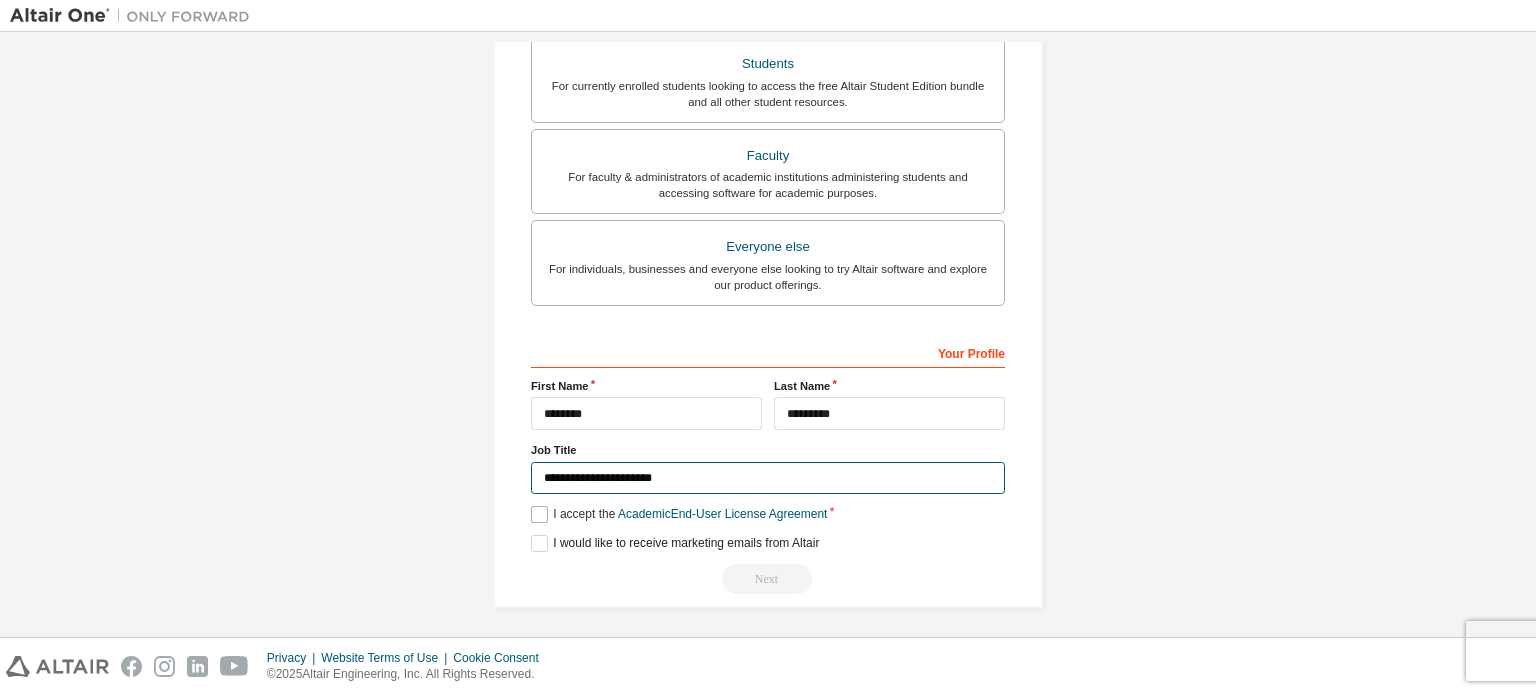 type on "**********" 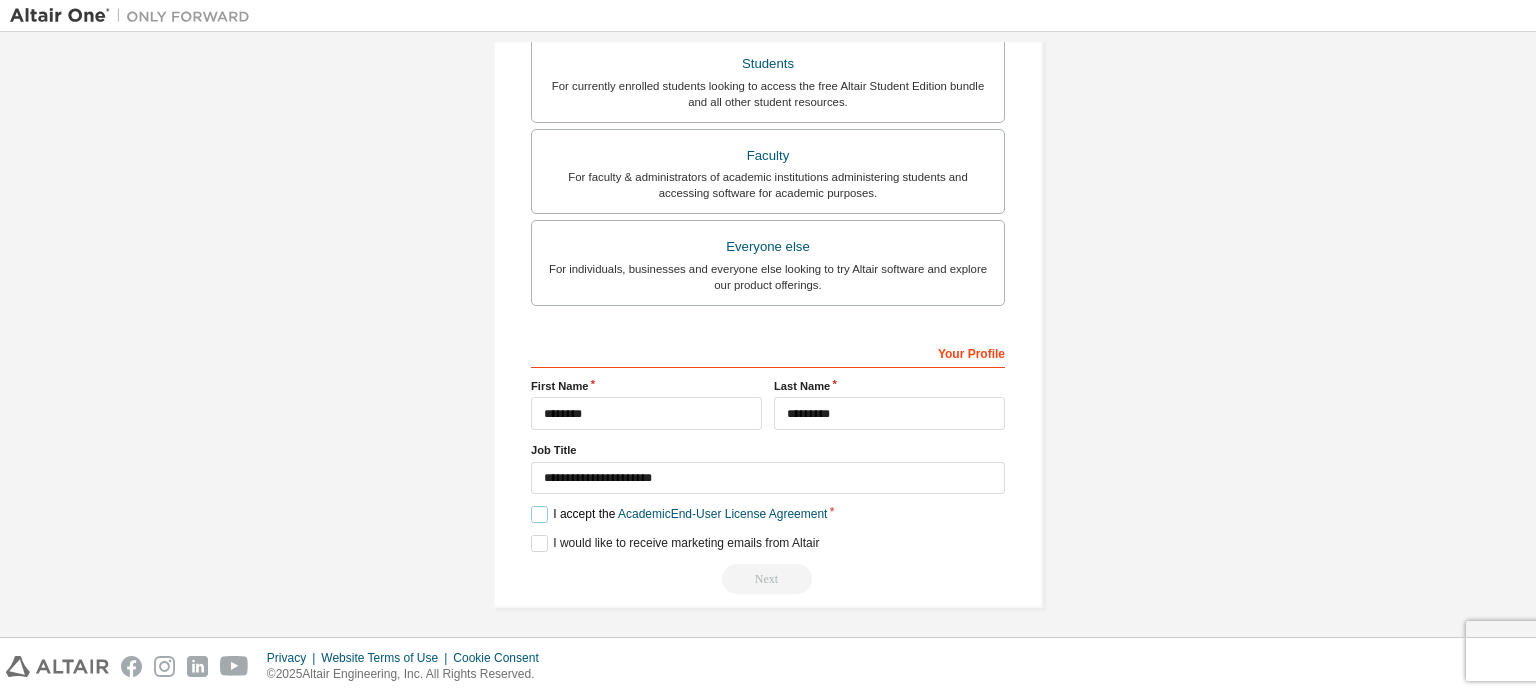 click on "I accept the   Academic   End-User License Agreement" at bounding box center [679, 514] 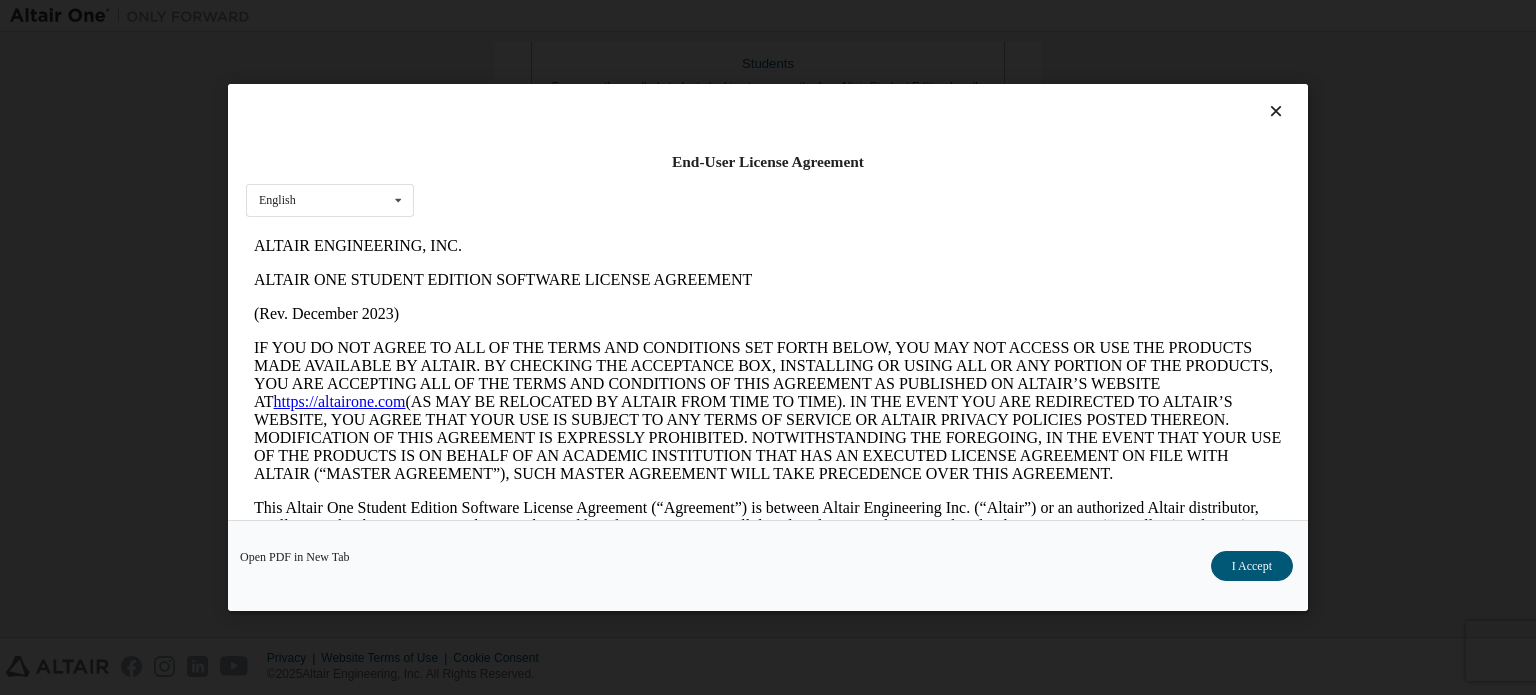 scroll, scrollTop: 0, scrollLeft: 0, axis: both 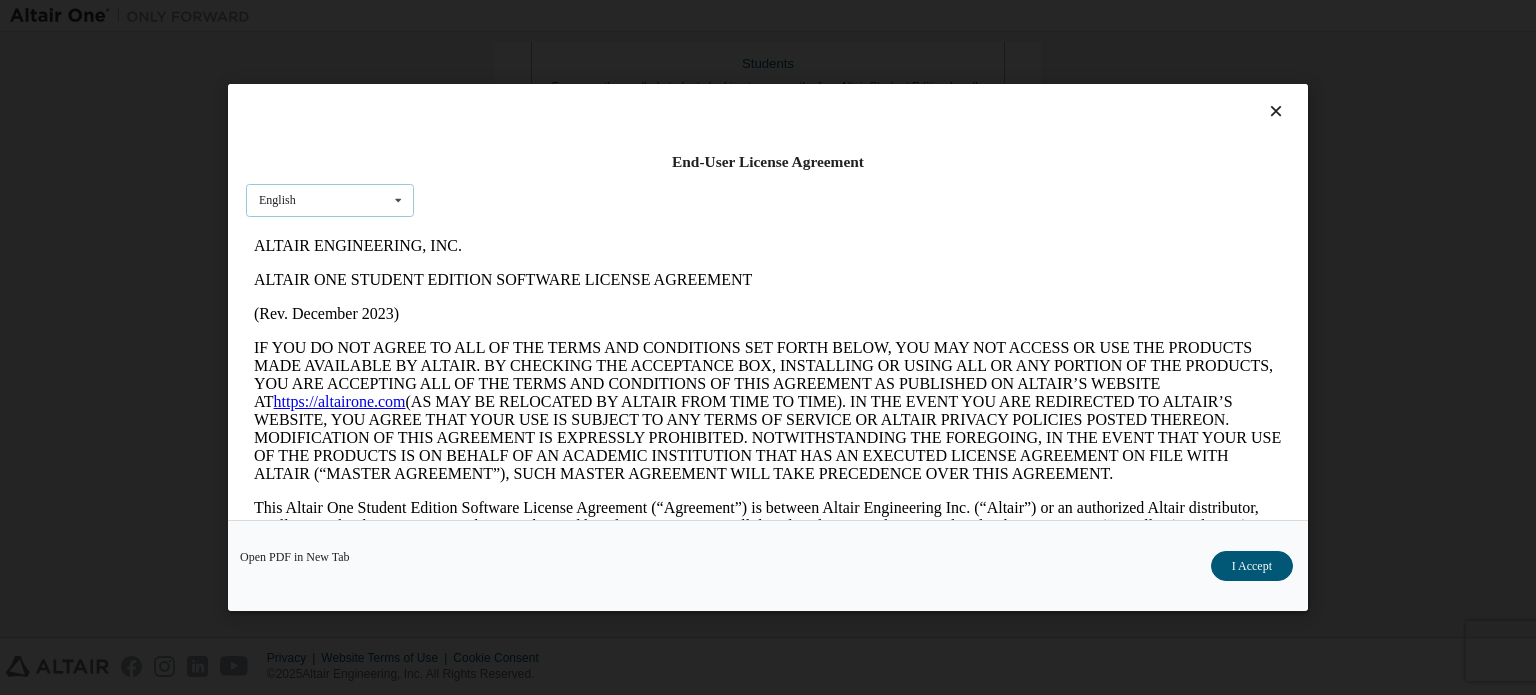click at bounding box center (398, 200) 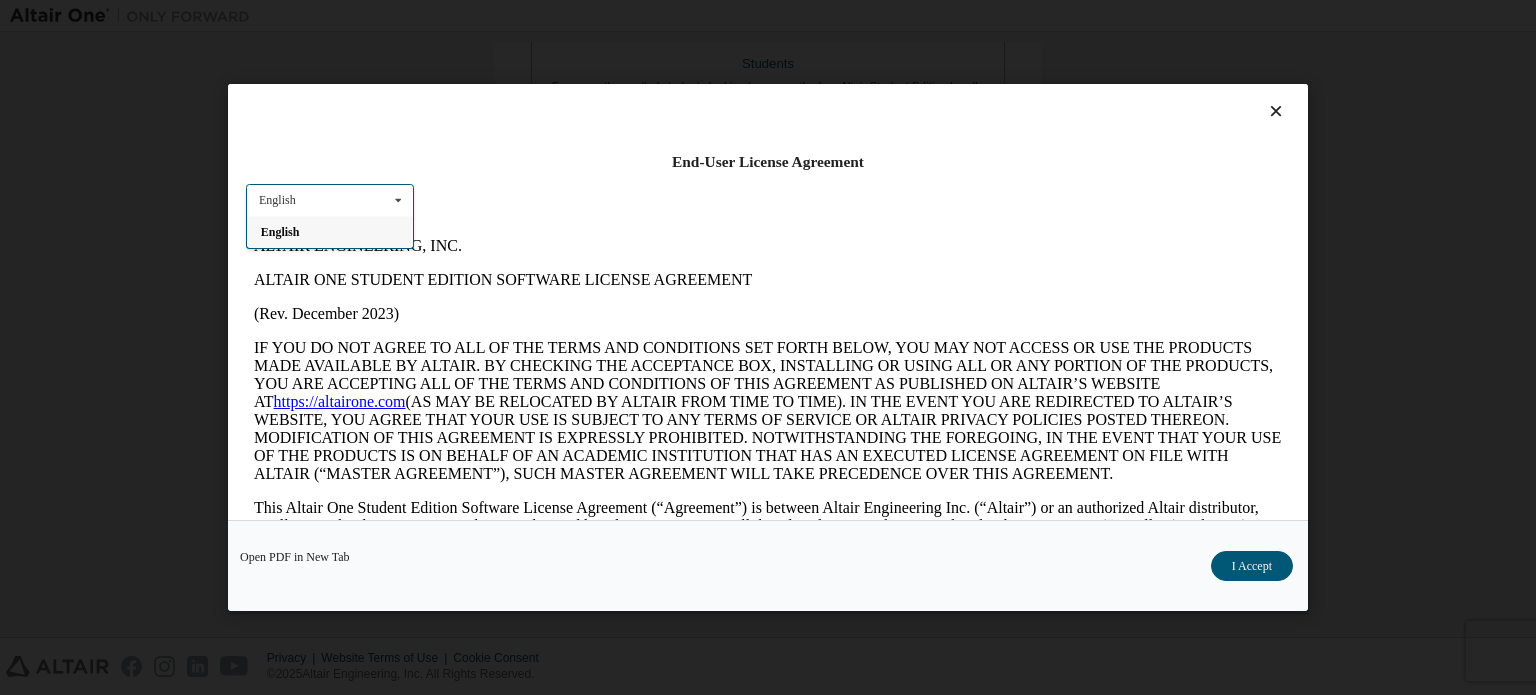 click on "Open PDF in New Tab I Accept" at bounding box center [768, 565] 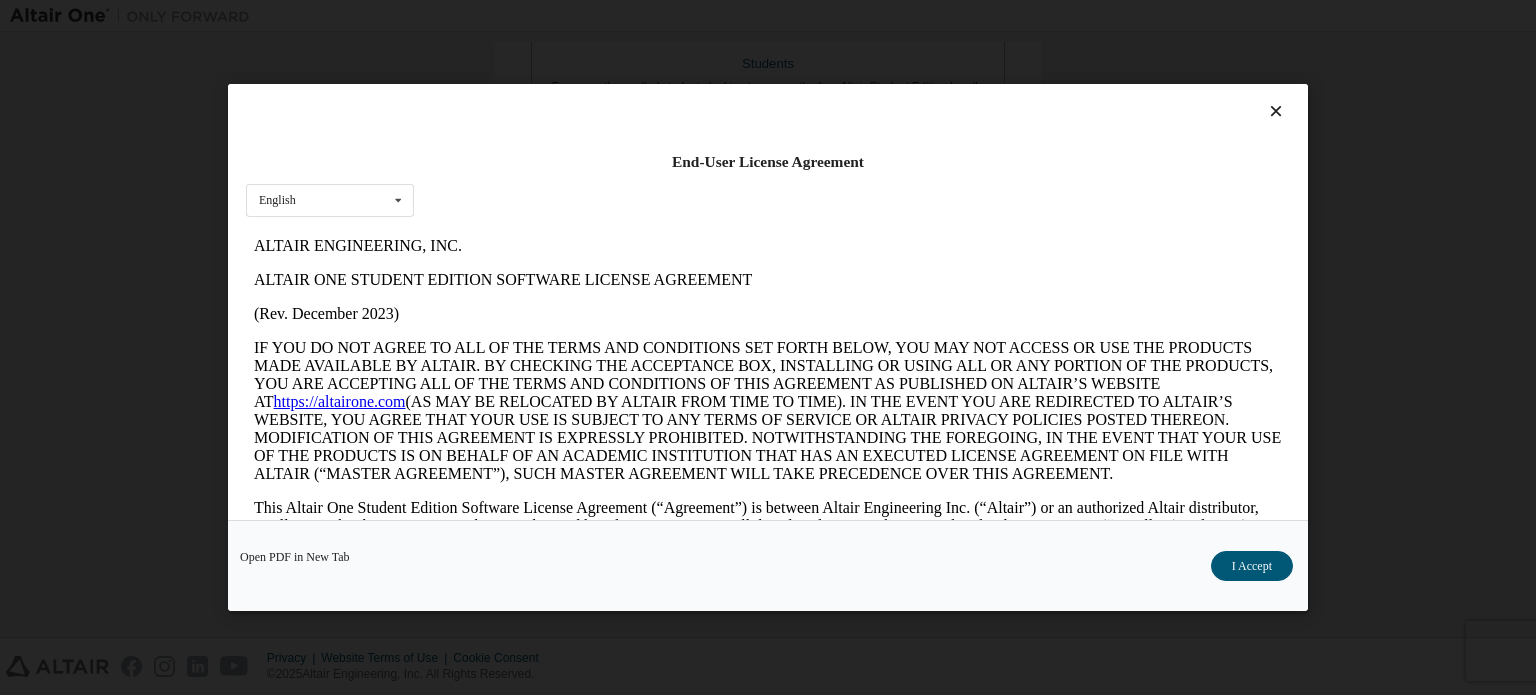 click on "End-User License Agreement English English Open PDF in New Tab I Accept" at bounding box center (768, 347) 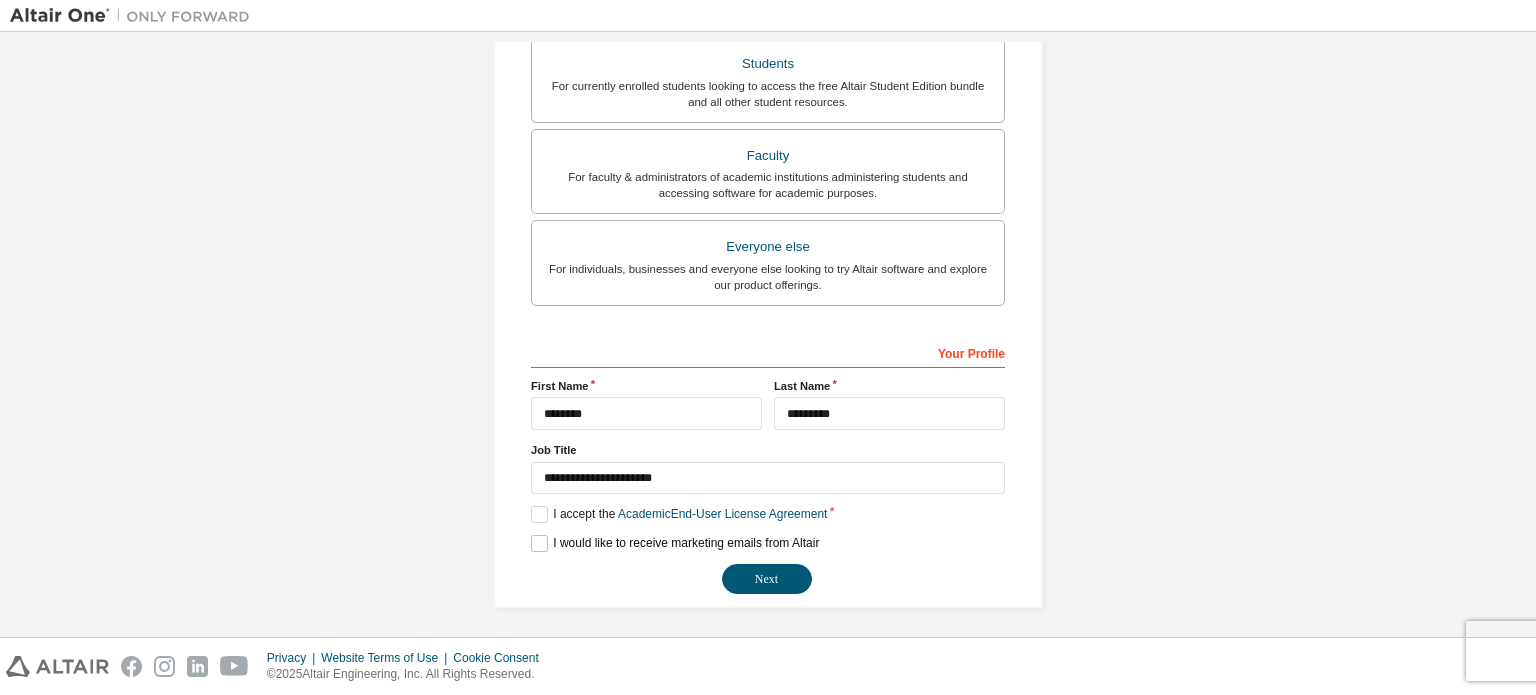 click on "I would like to receive marketing emails from Altair" at bounding box center (675, 543) 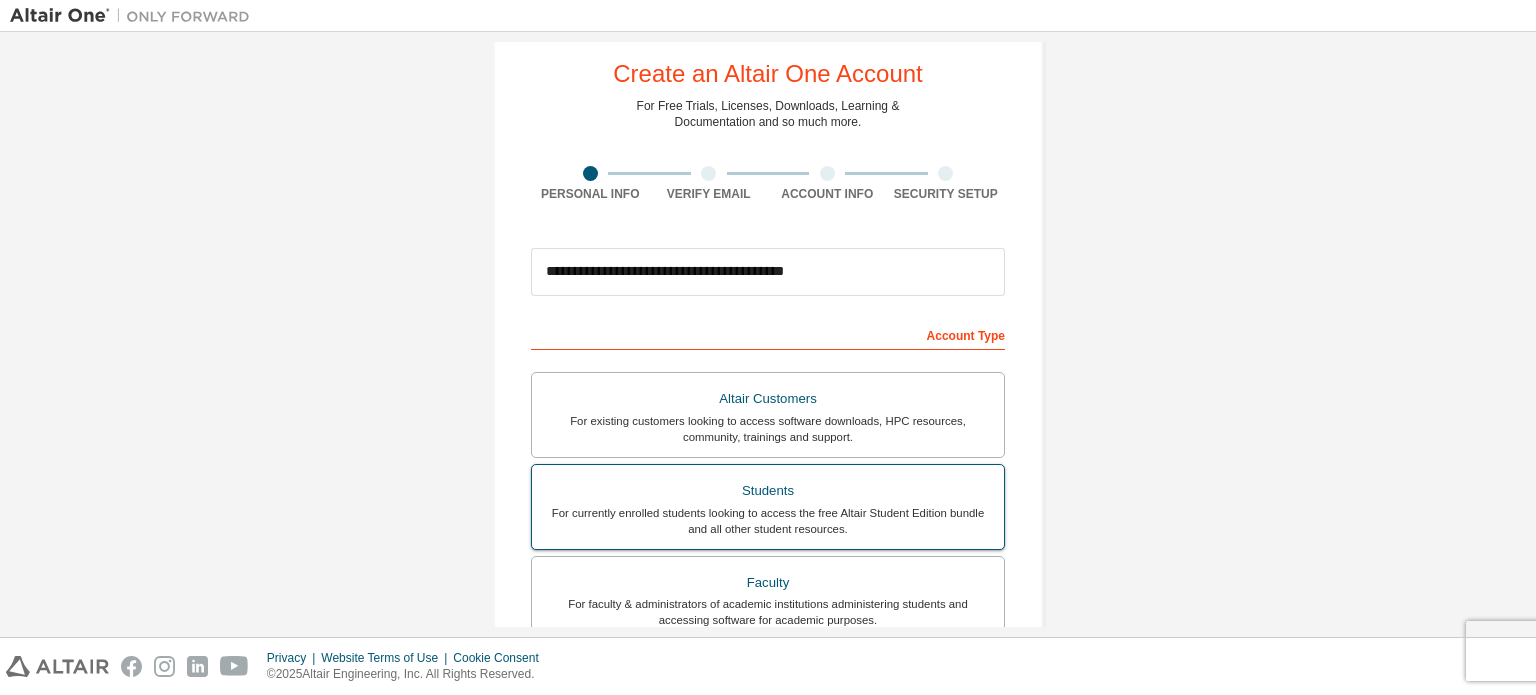 scroll, scrollTop: 0, scrollLeft: 0, axis: both 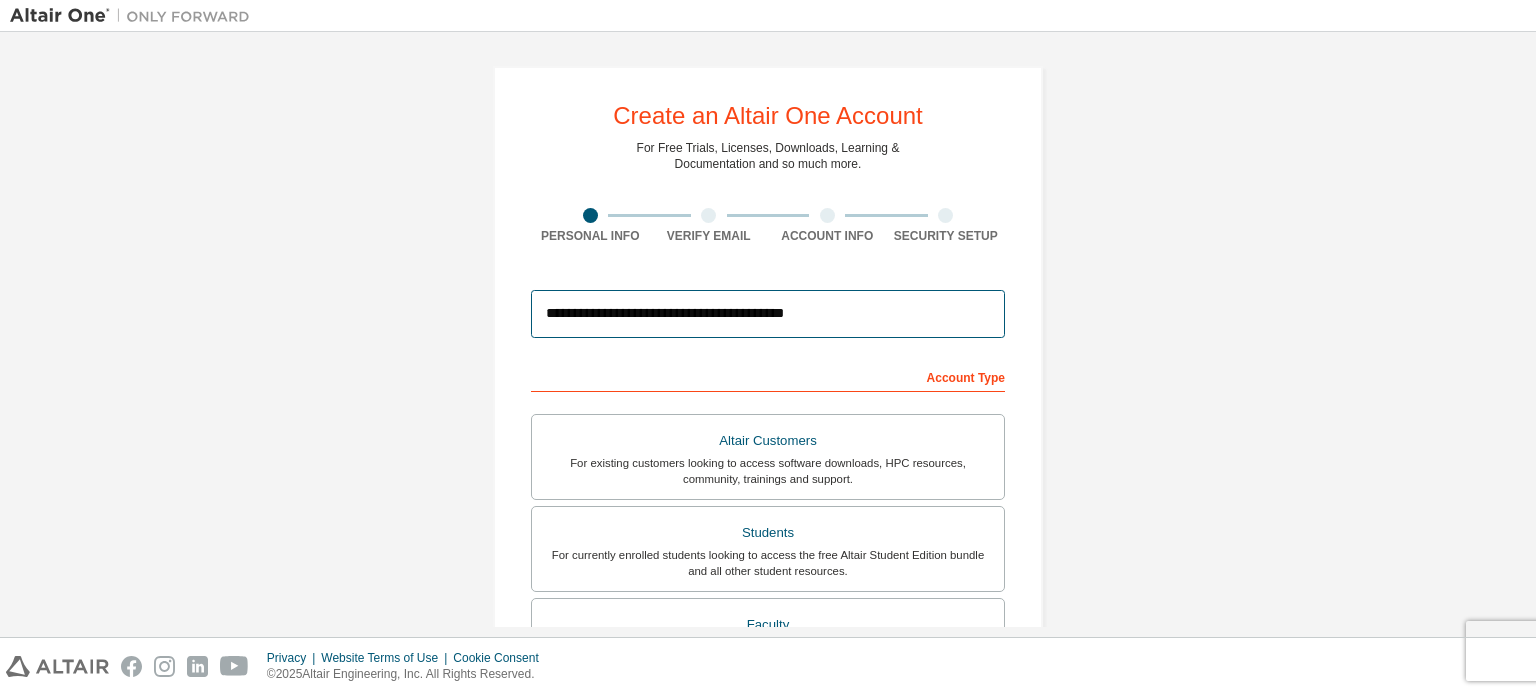 click on "**********" at bounding box center [768, 314] 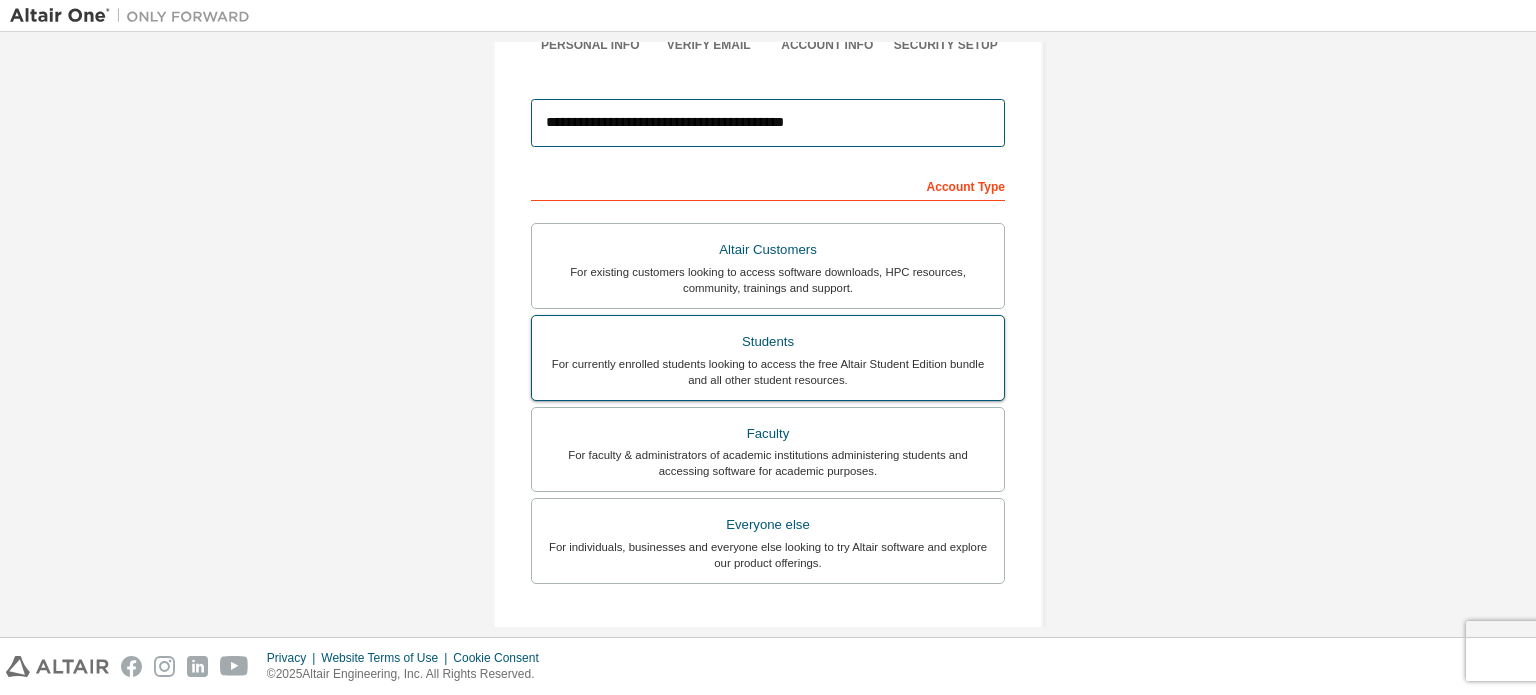 scroll, scrollTop: 469, scrollLeft: 0, axis: vertical 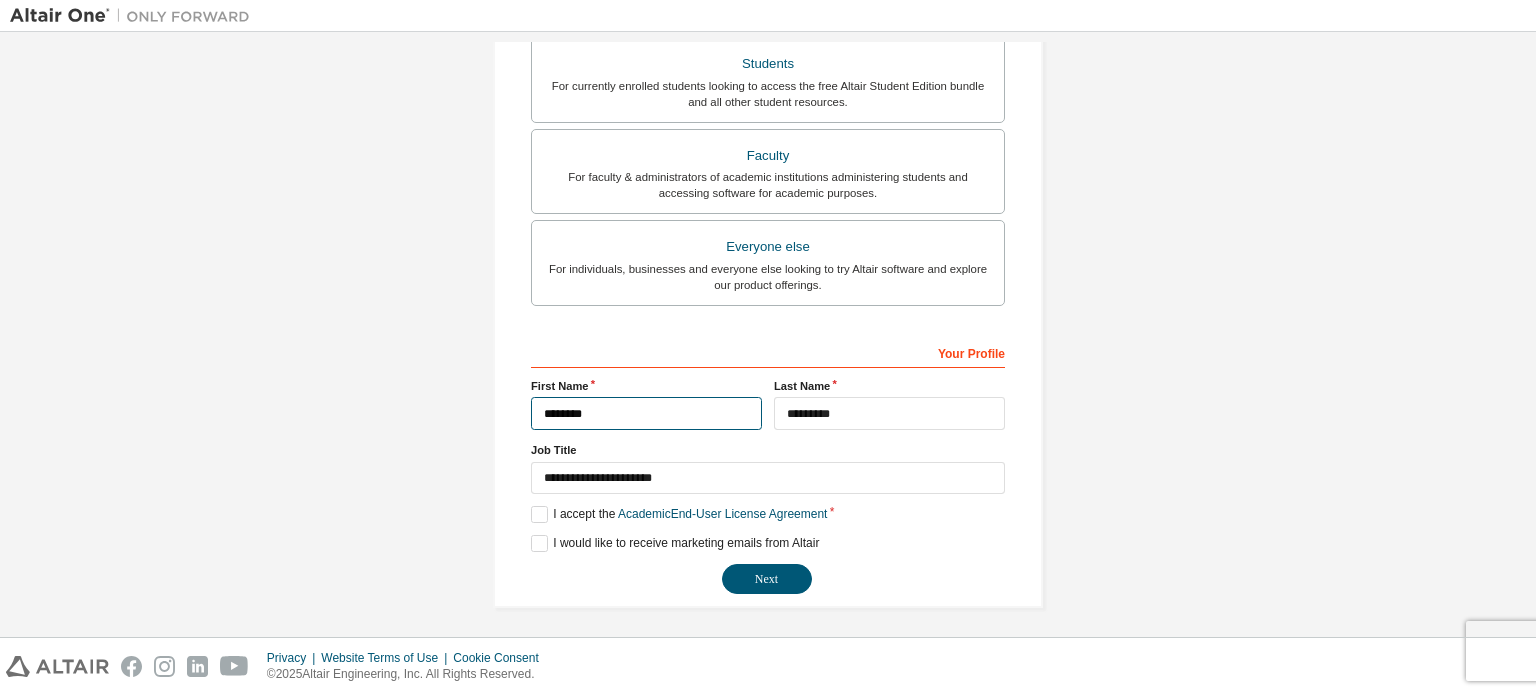 click on "********" at bounding box center (646, 413) 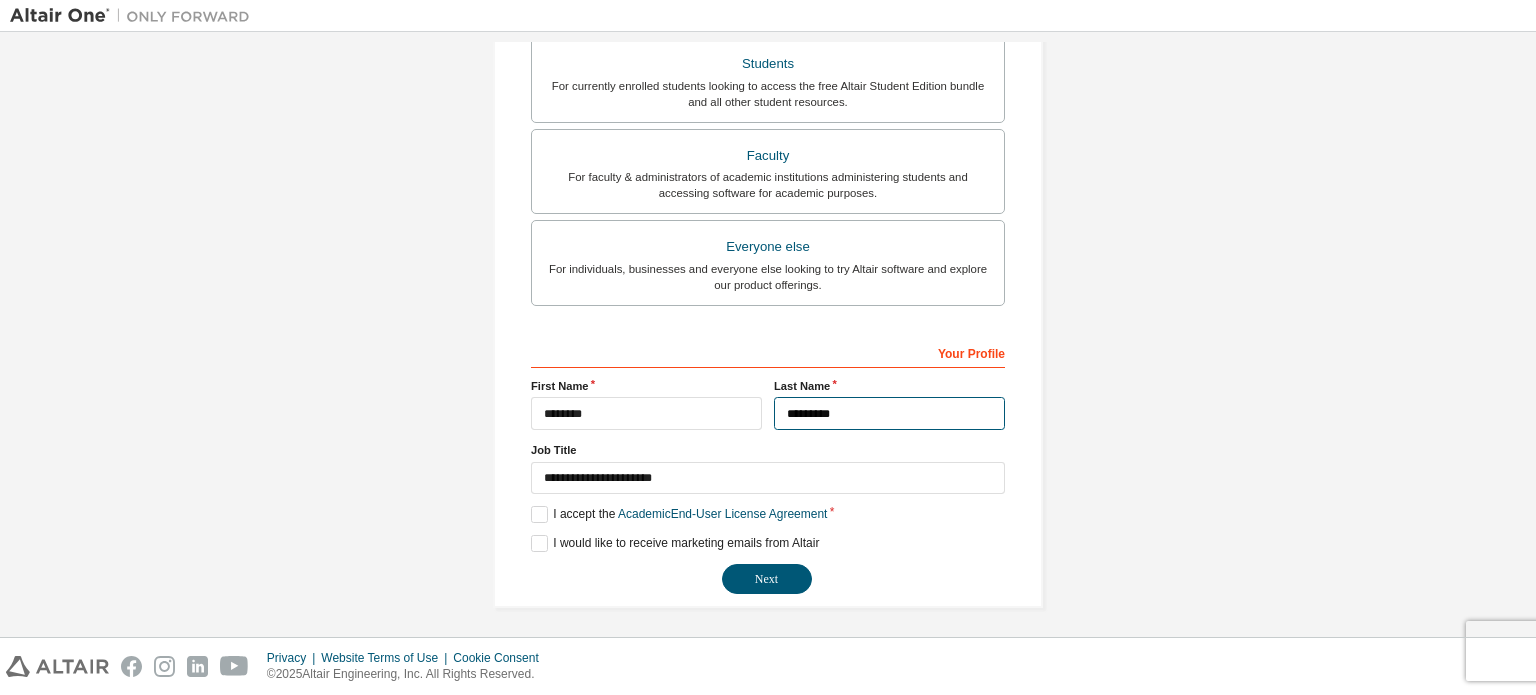 click on "*********" at bounding box center [889, 413] 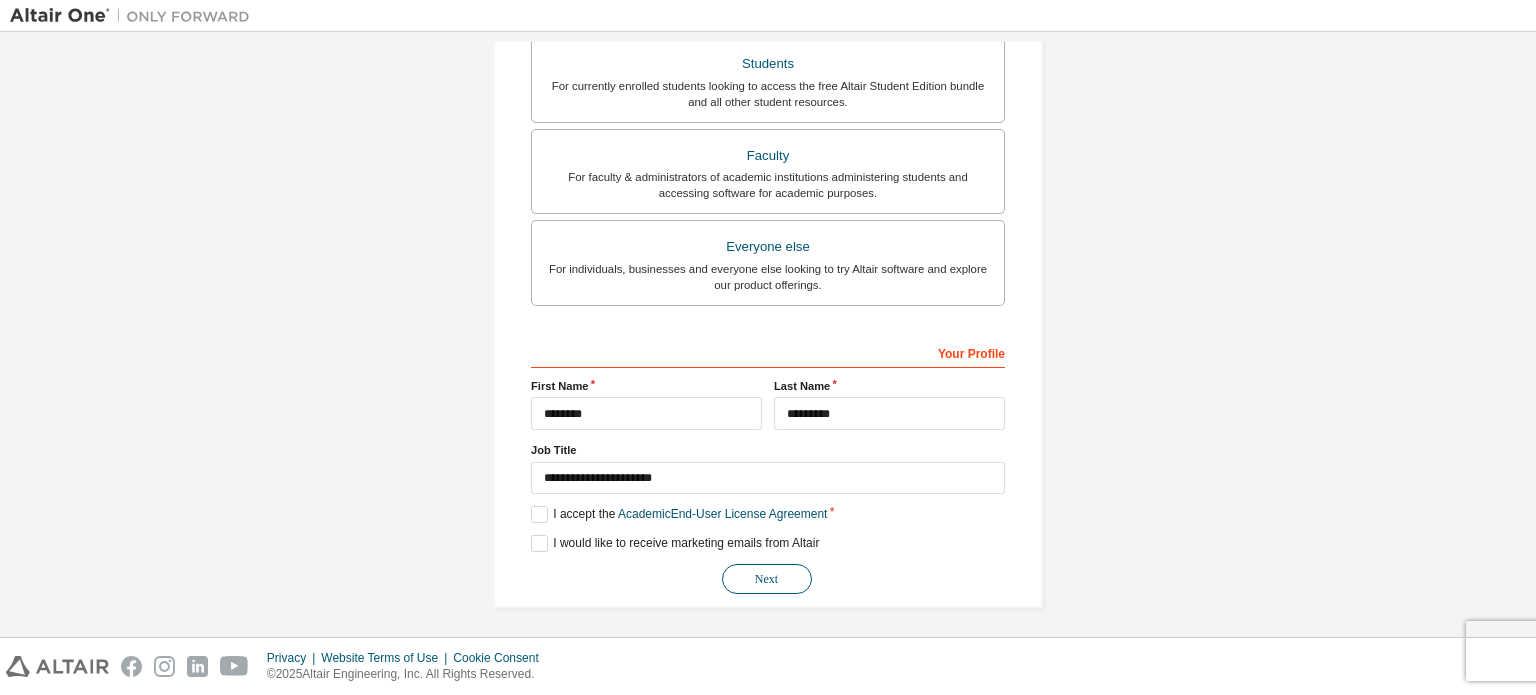 click on "Next" at bounding box center [767, 579] 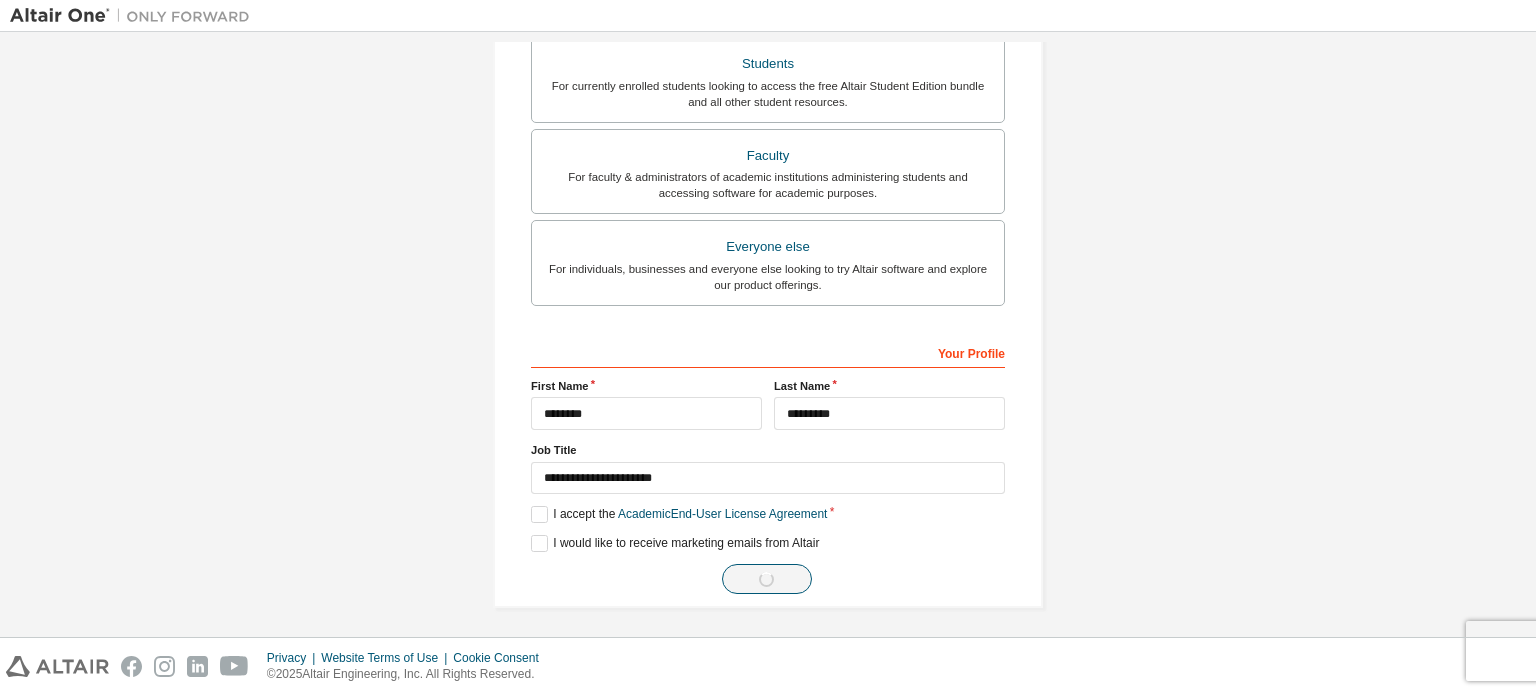 scroll, scrollTop: 0, scrollLeft: 0, axis: both 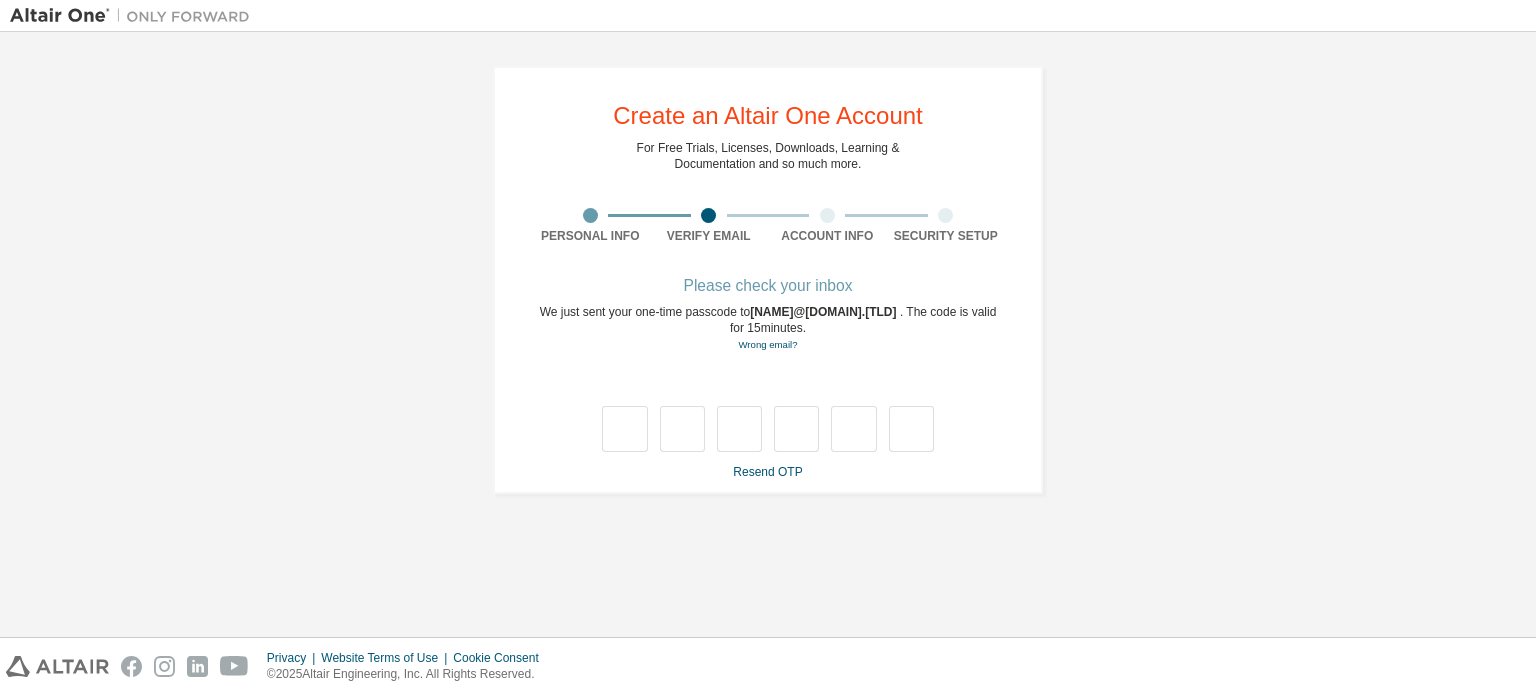 type on "*" 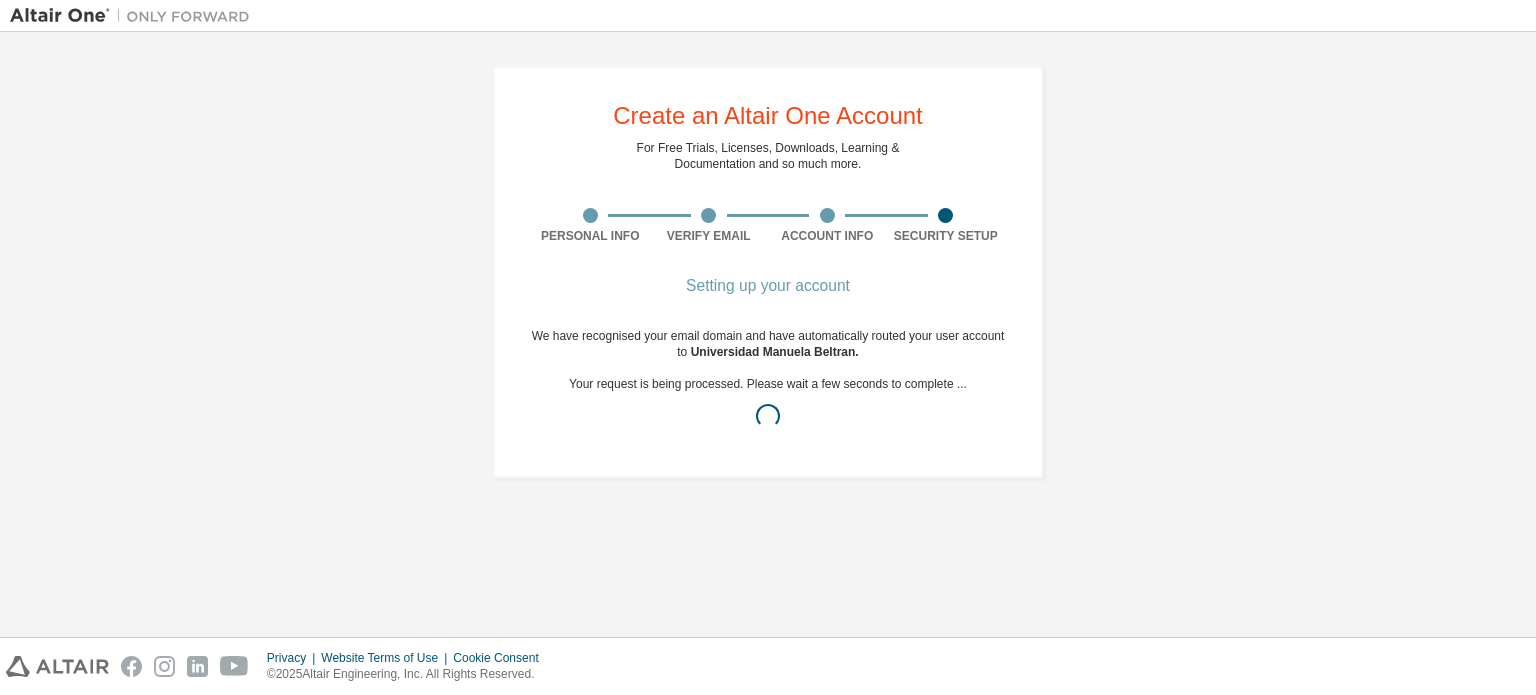 click on "Universidad Manuela Beltran ." at bounding box center (775, 352) 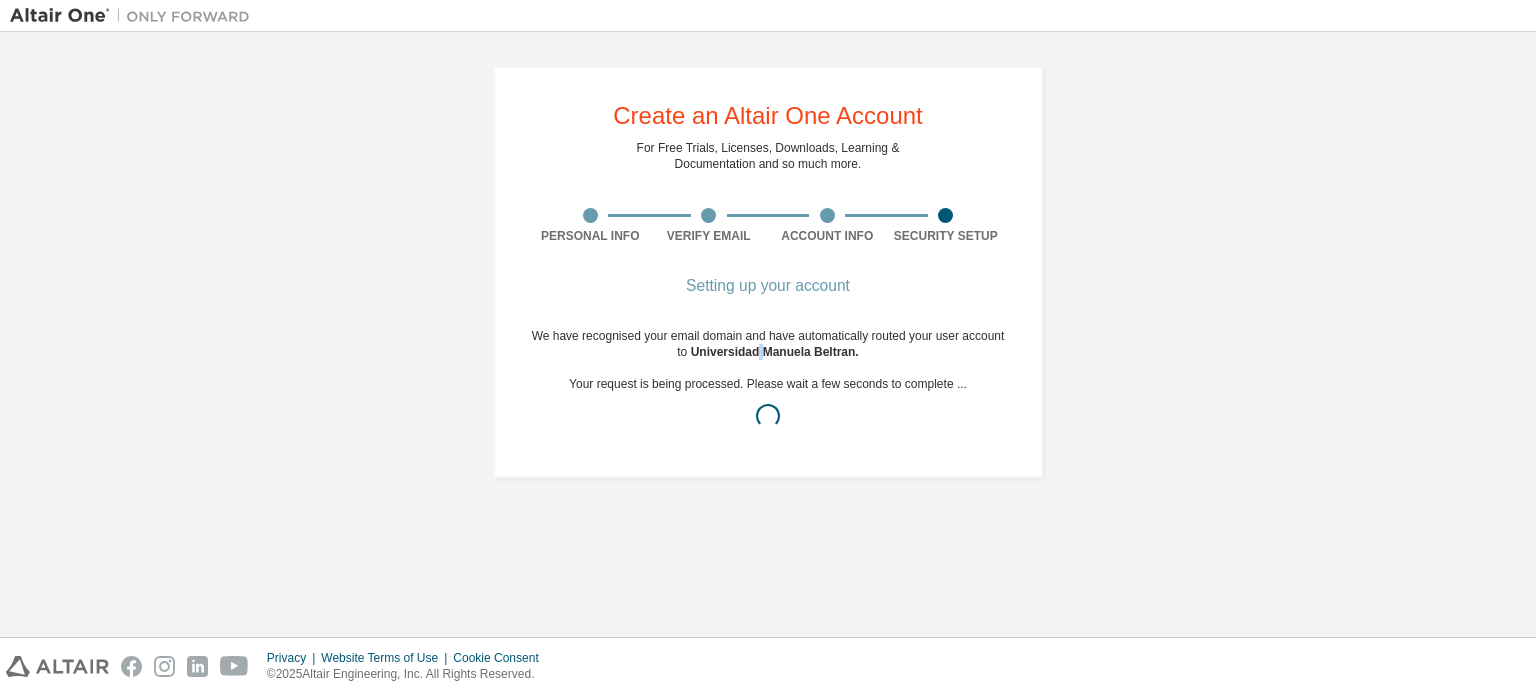 click on "Universidad Manuela Beltran ." at bounding box center [775, 352] 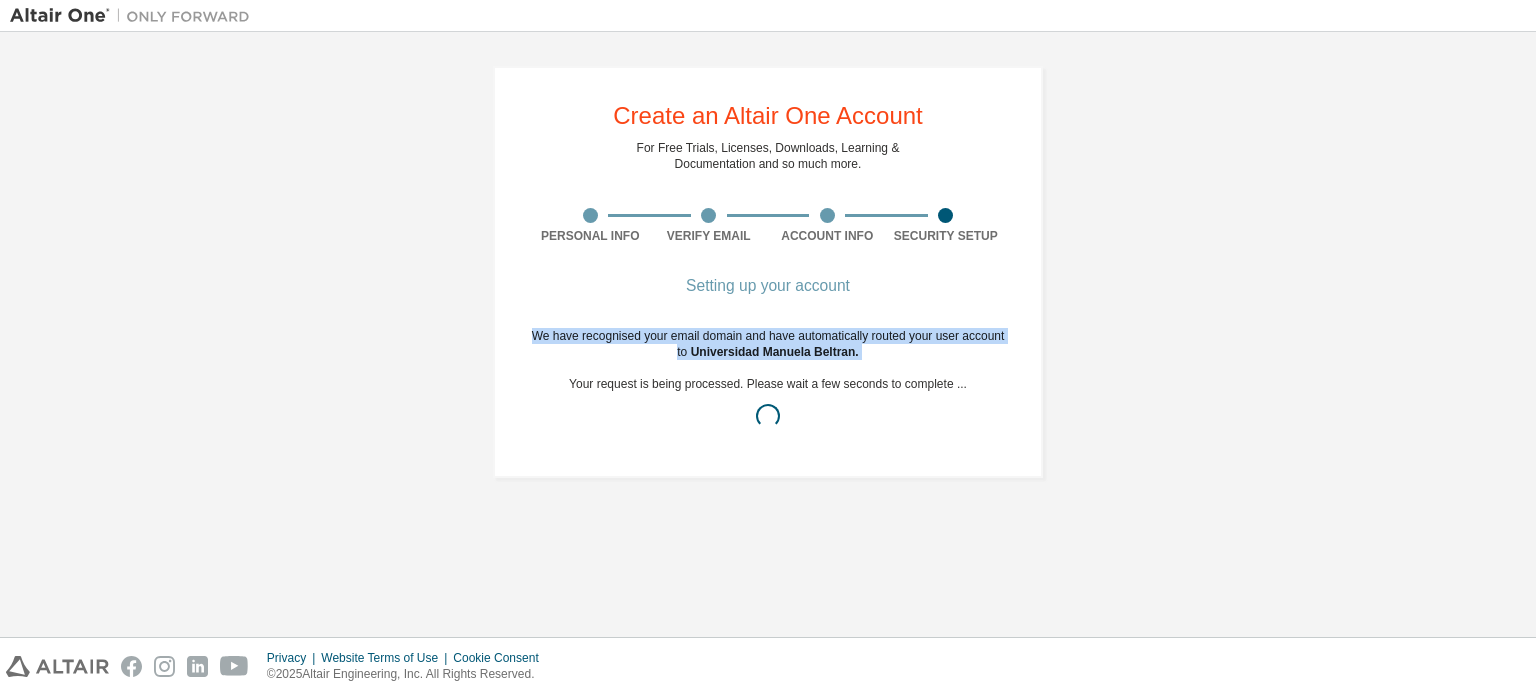 click on "Universidad Manuela Beltran ." at bounding box center (775, 352) 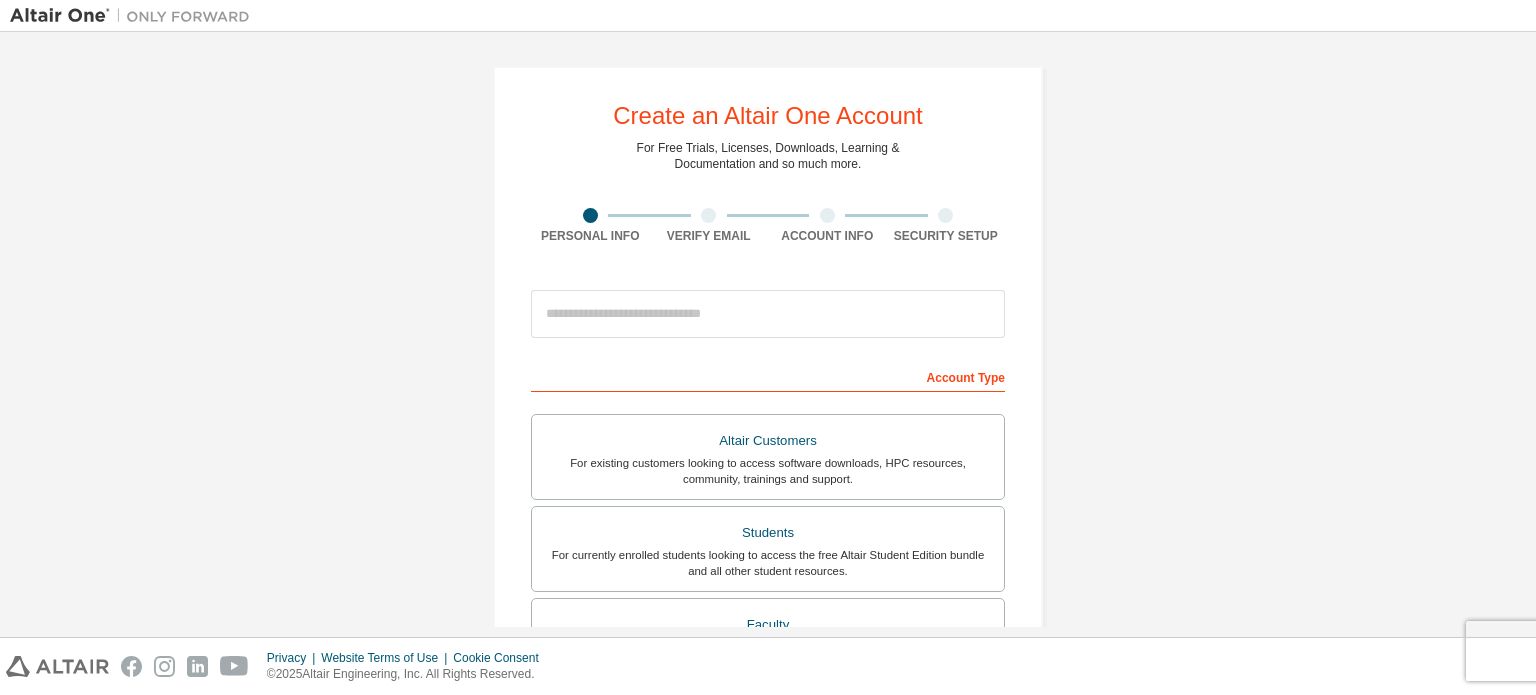 scroll, scrollTop: 0, scrollLeft: 0, axis: both 